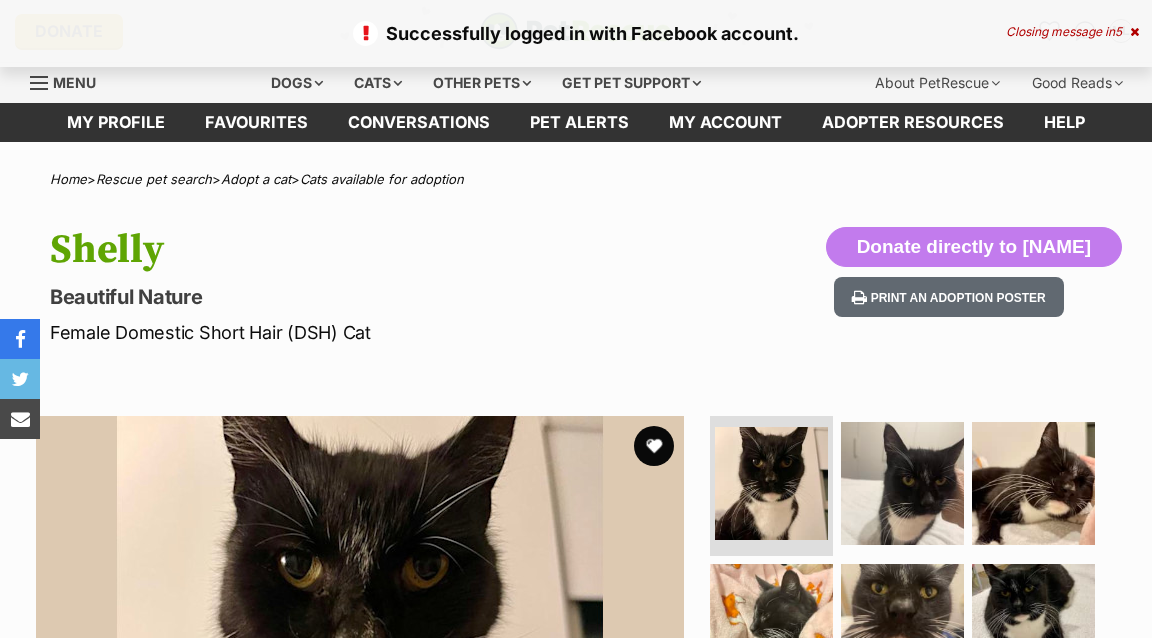 scroll, scrollTop: 0, scrollLeft: 0, axis: both 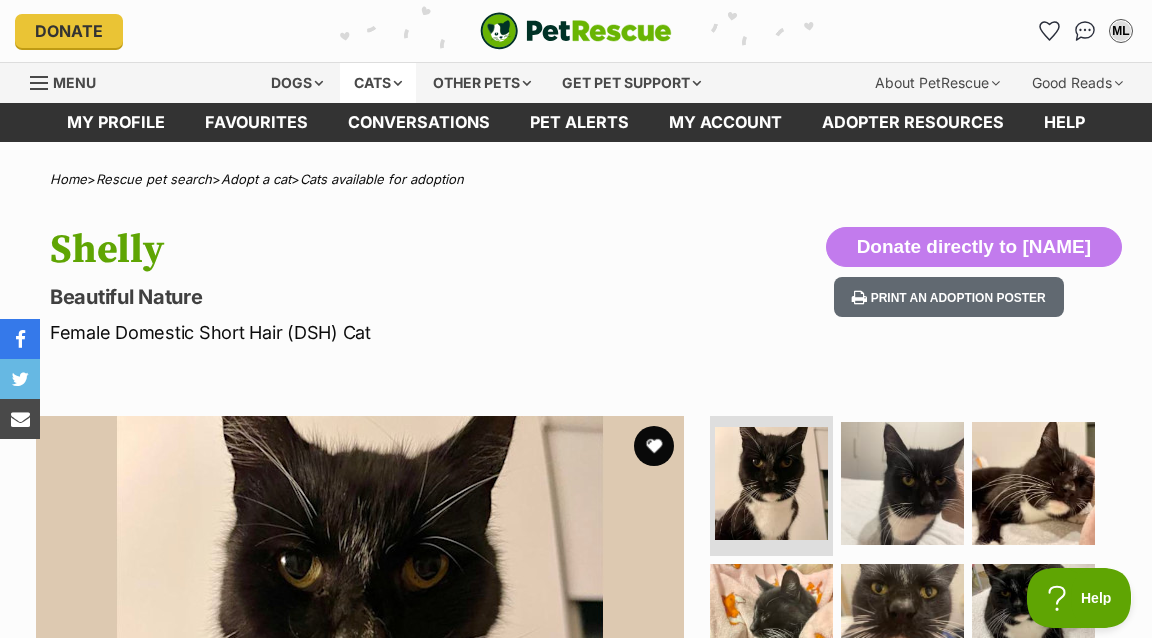 click on "Cats" at bounding box center (378, 83) 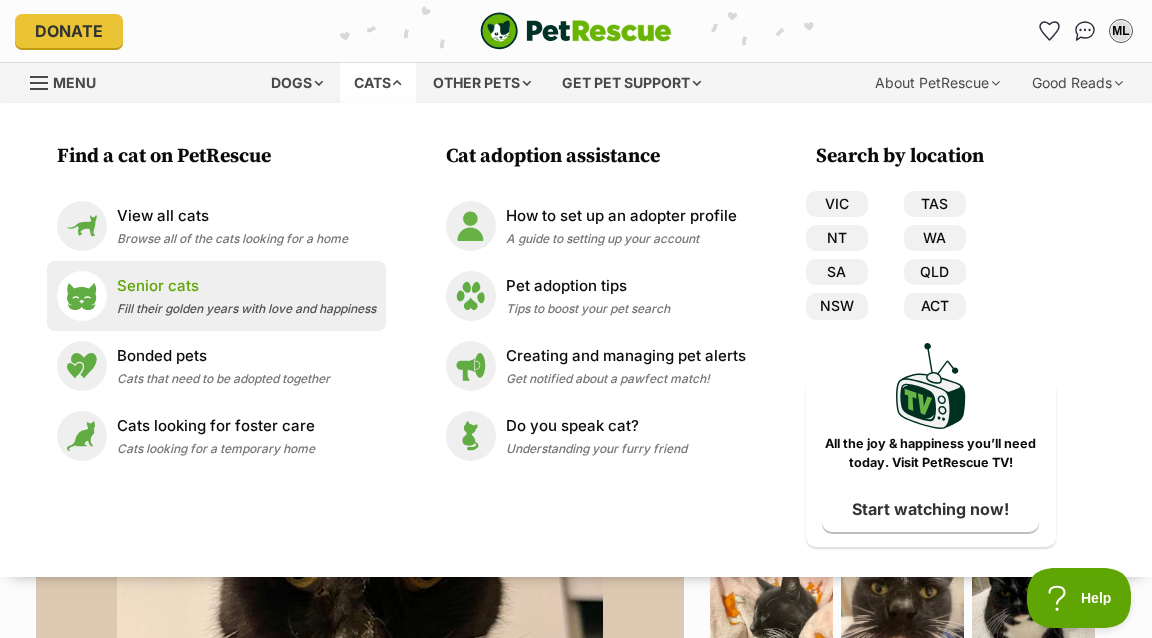 click on "Senior cats" at bounding box center [246, 286] 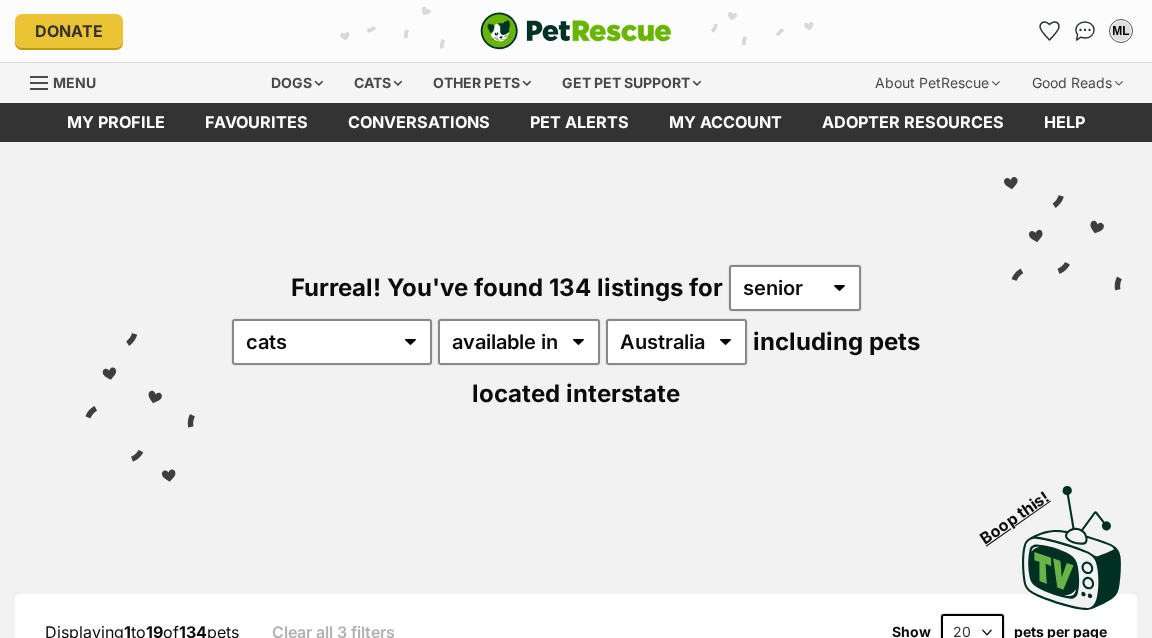 scroll, scrollTop: 0, scrollLeft: 0, axis: both 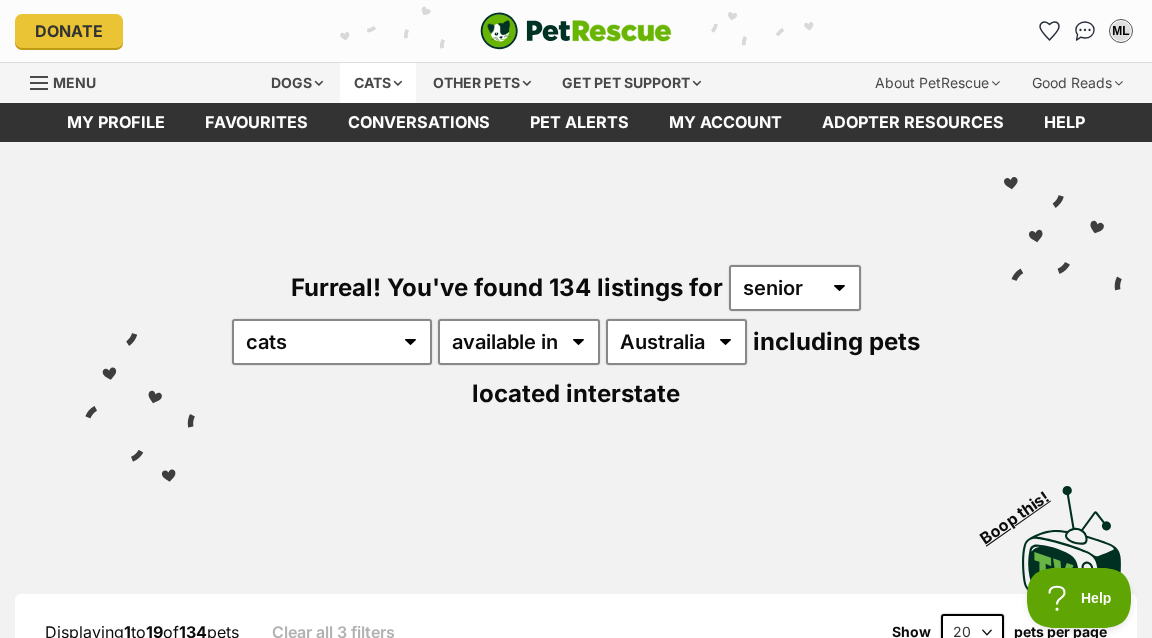 click on "Cats" at bounding box center [378, 83] 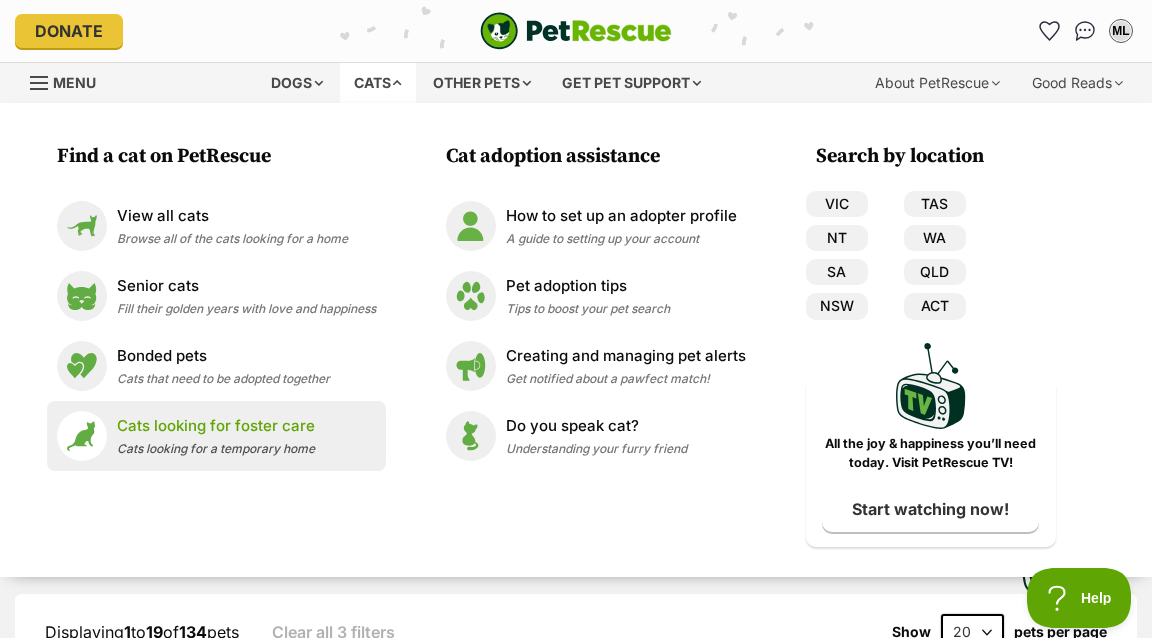 click on "Cats looking for foster care" at bounding box center (216, 426) 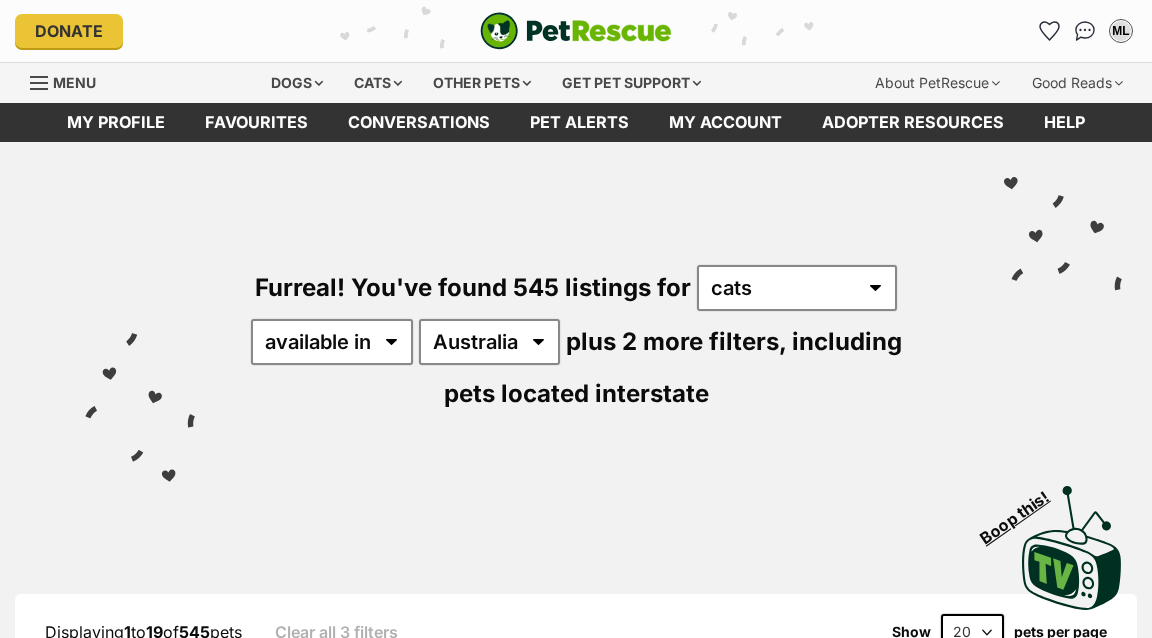 scroll, scrollTop: 0, scrollLeft: 0, axis: both 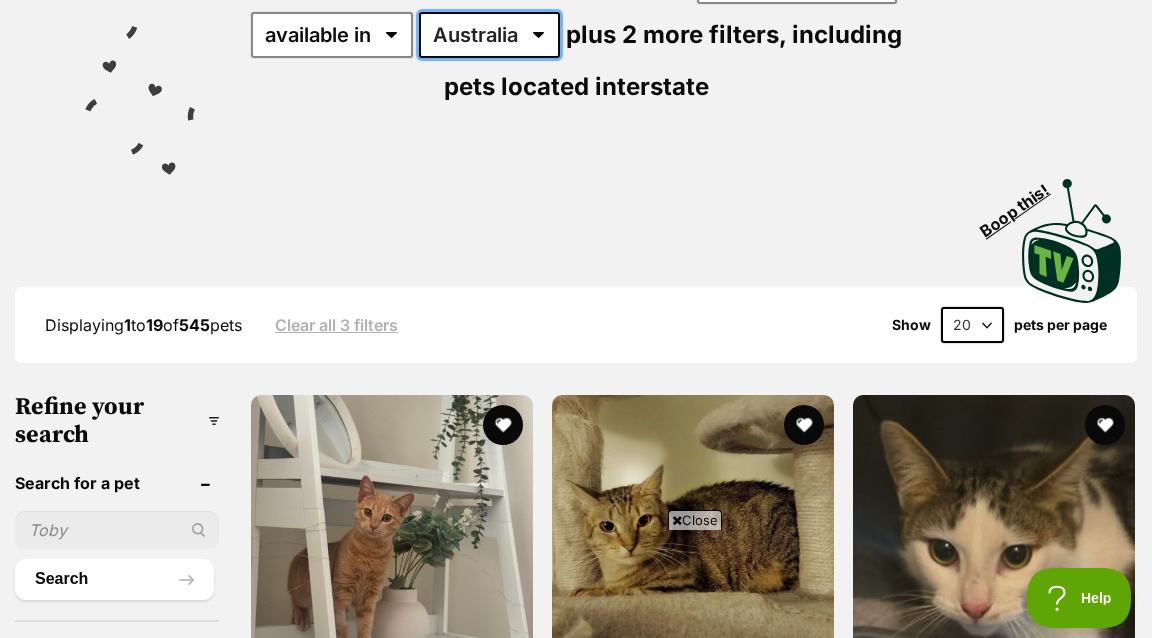 click on "Australia
ACT
NSW
NT
QLD
SA
TAS
VIC
WA" at bounding box center (489, 35) 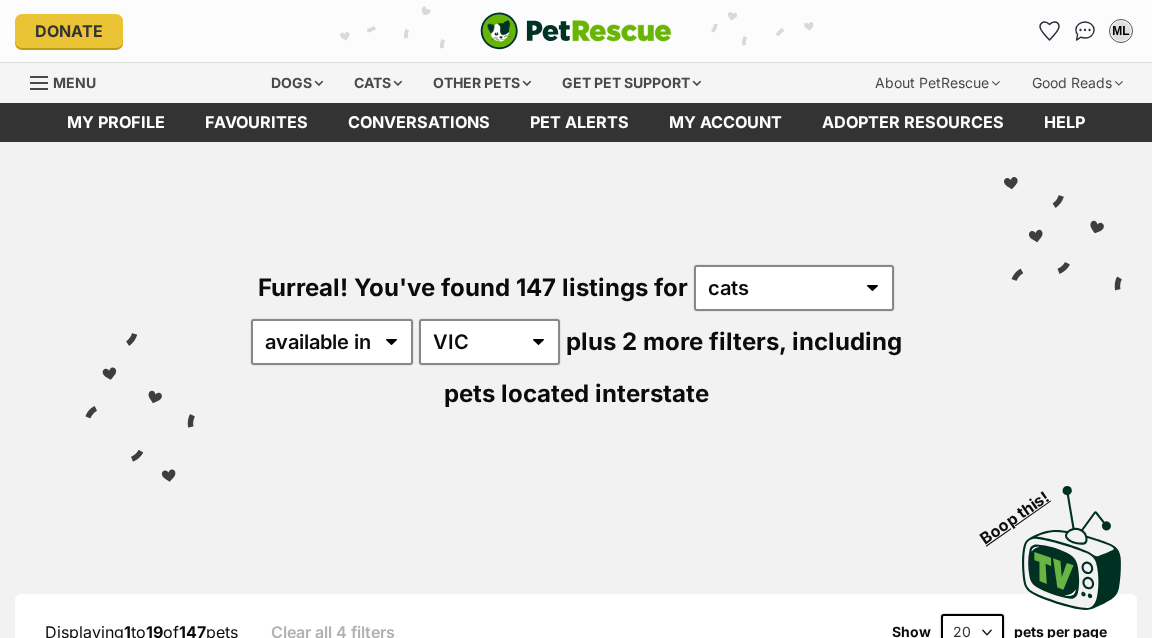 scroll, scrollTop: 0, scrollLeft: 0, axis: both 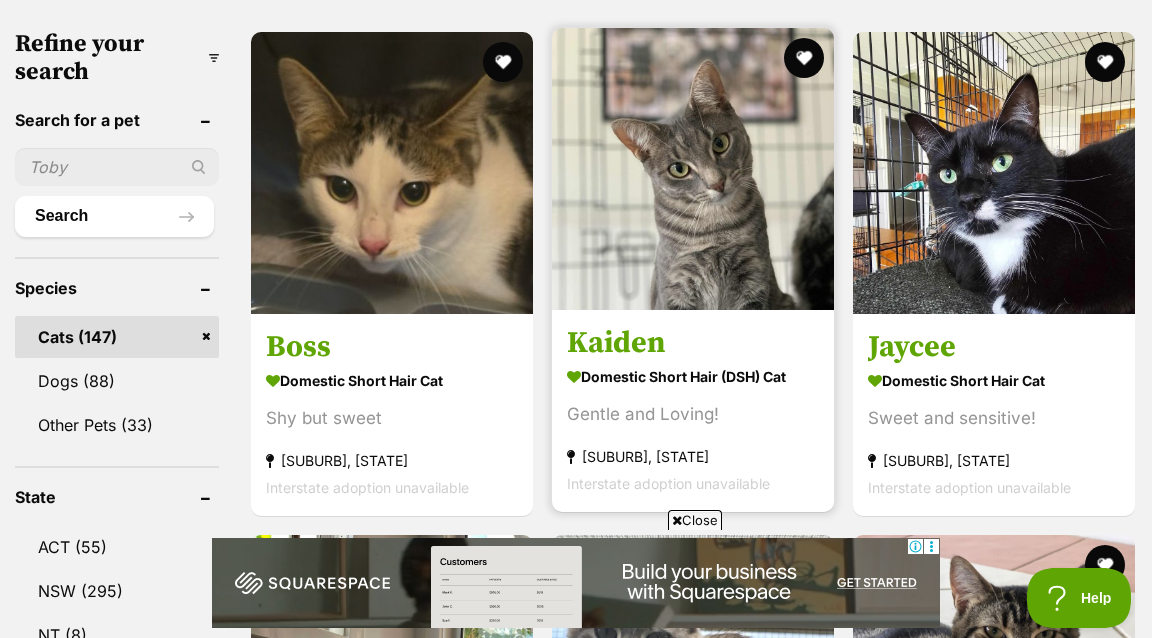 click at bounding box center (693, 169) 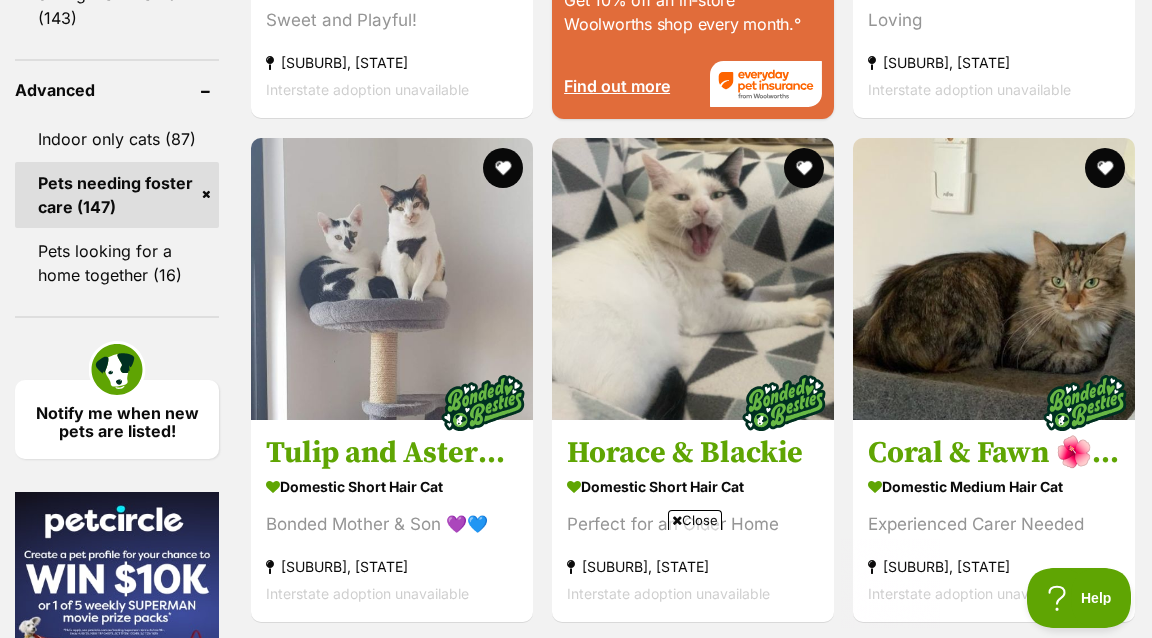 scroll, scrollTop: 2775, scrollLeft: 0, axis: vertical 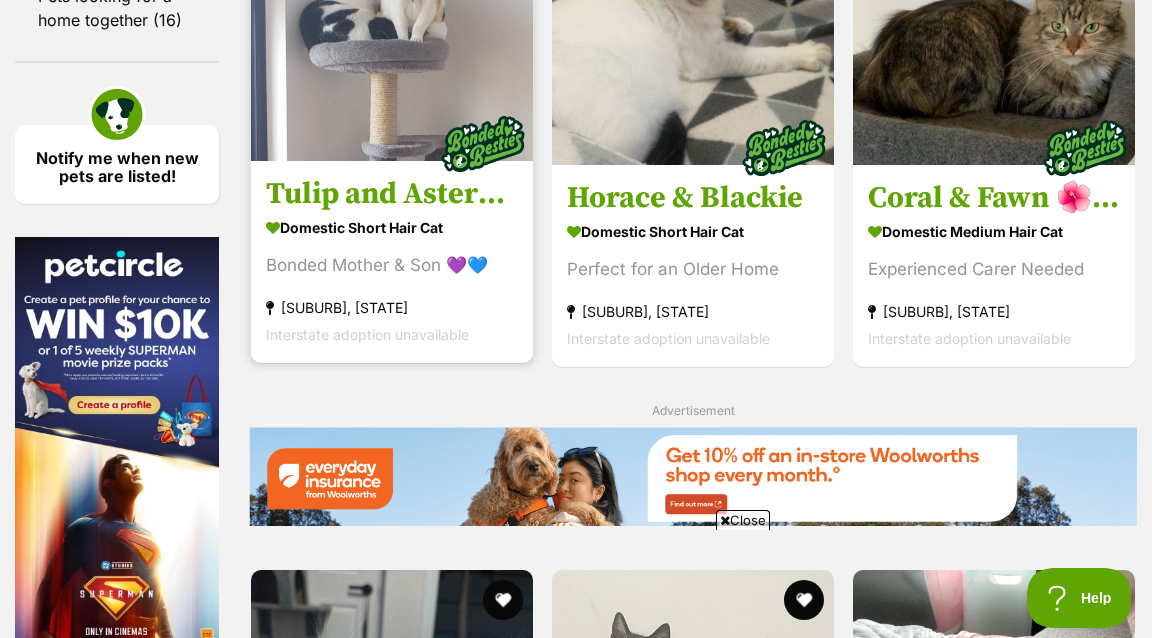 click at bounding box center (392, 20) 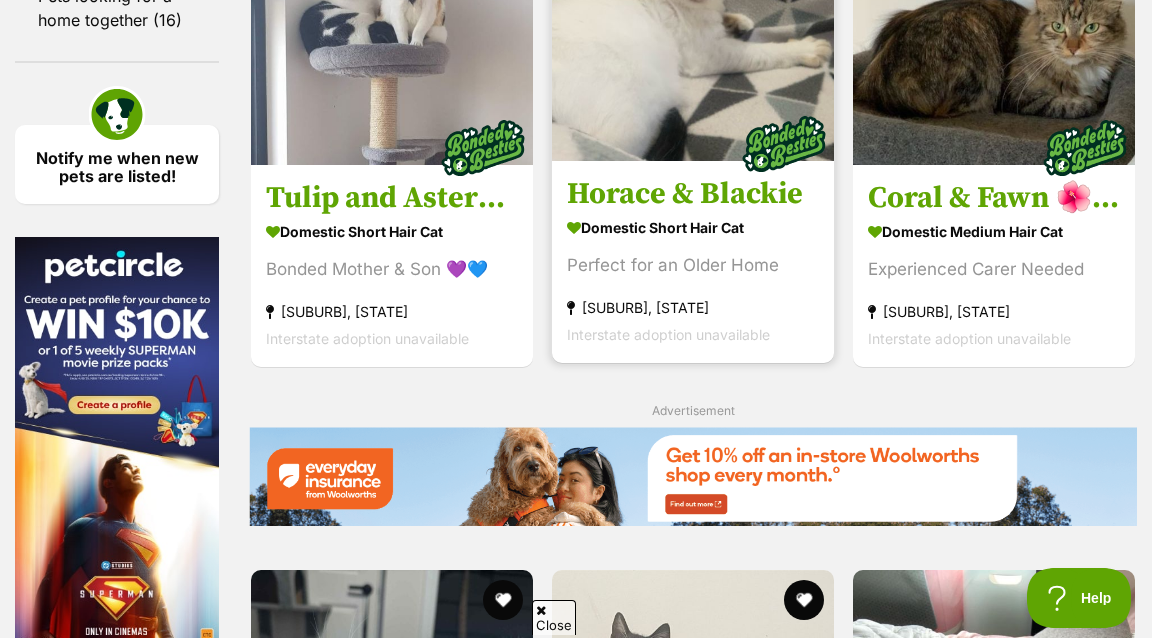 scroll, scrollTop: 0, scrollLeft: 0, axis: both 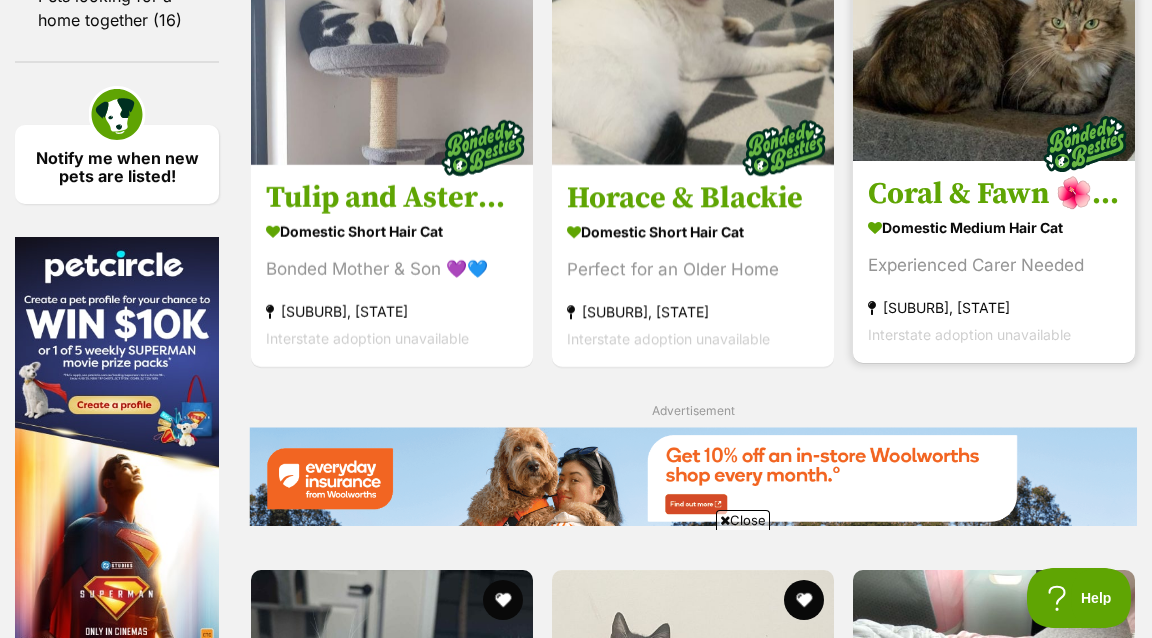 click at bounding box center [994, 20] 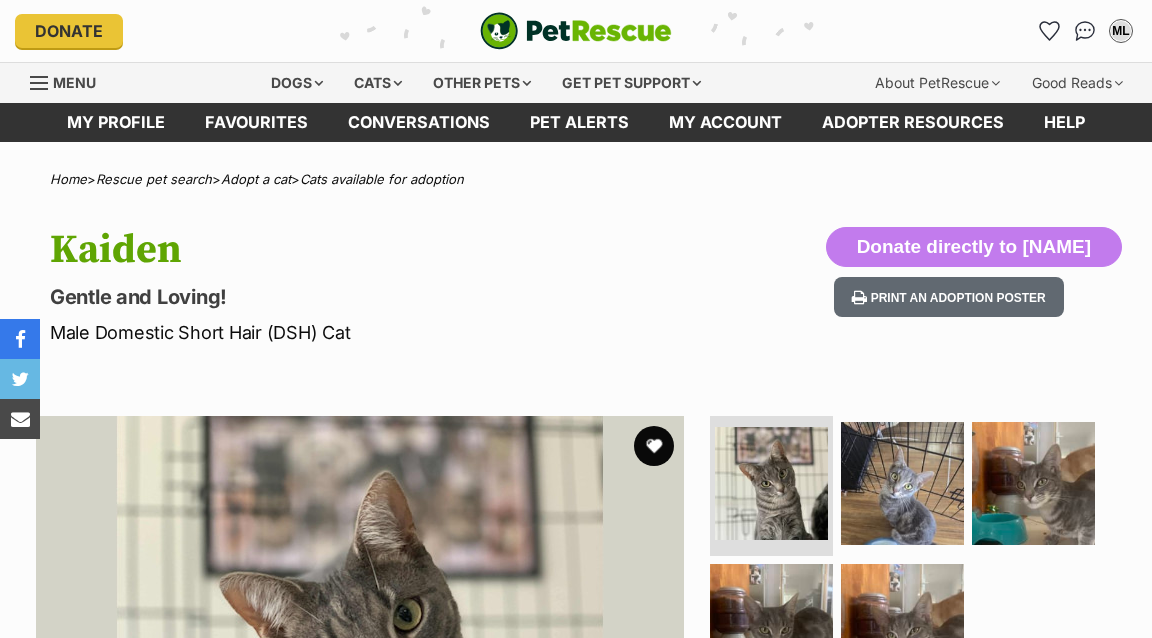 scroll, scrollTop: 0, scrollLeft: 0, axis: both 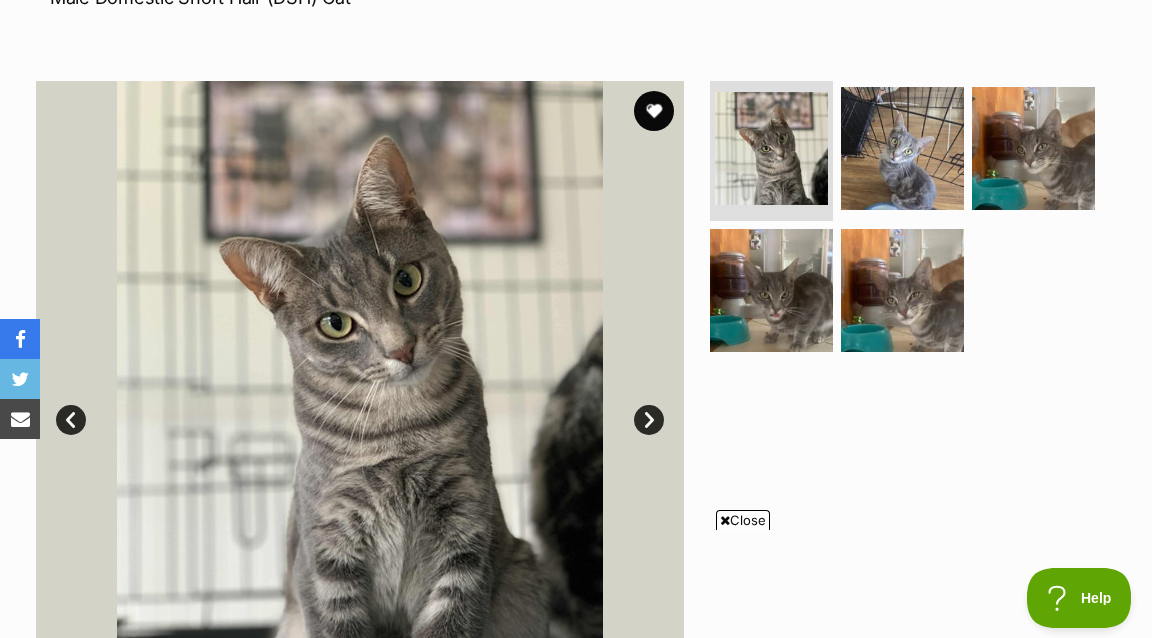 click on "Next" at bounding box center [649, 420] 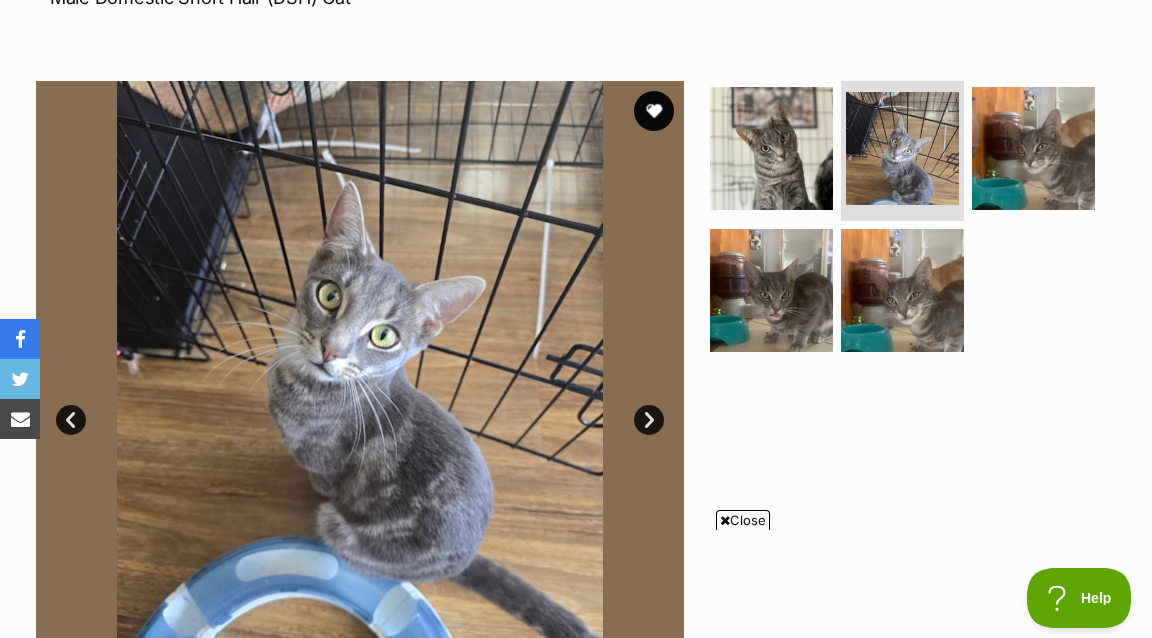 scroll, scrollTop: 0, scrollLeft: 0, axis: both 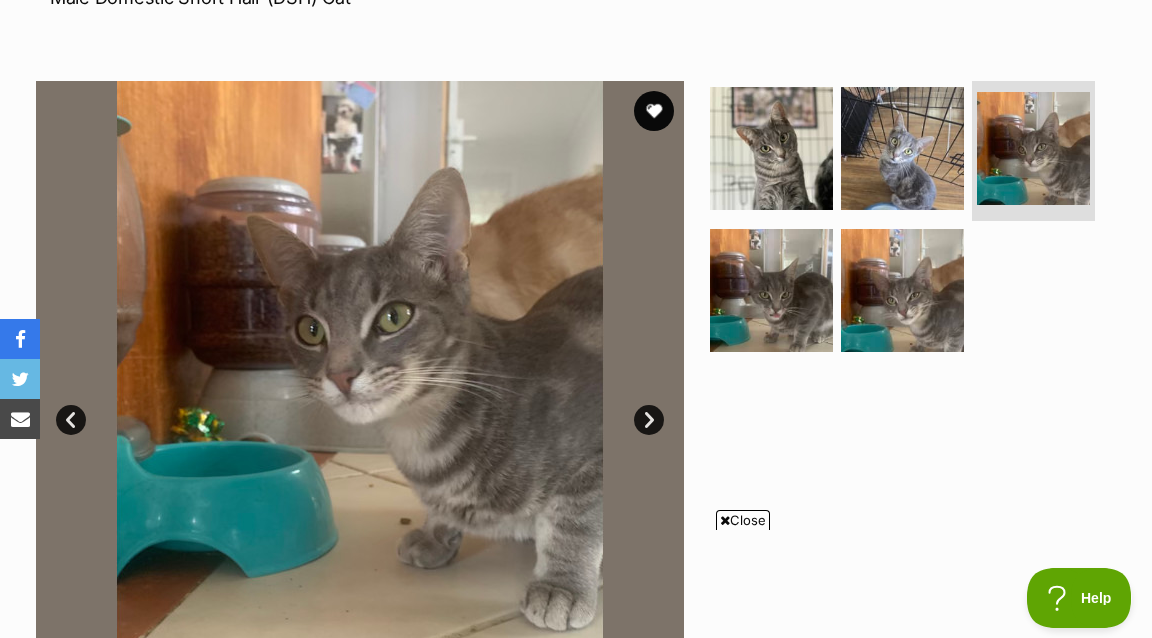 click on "Next" at bounding box center [649, 420] 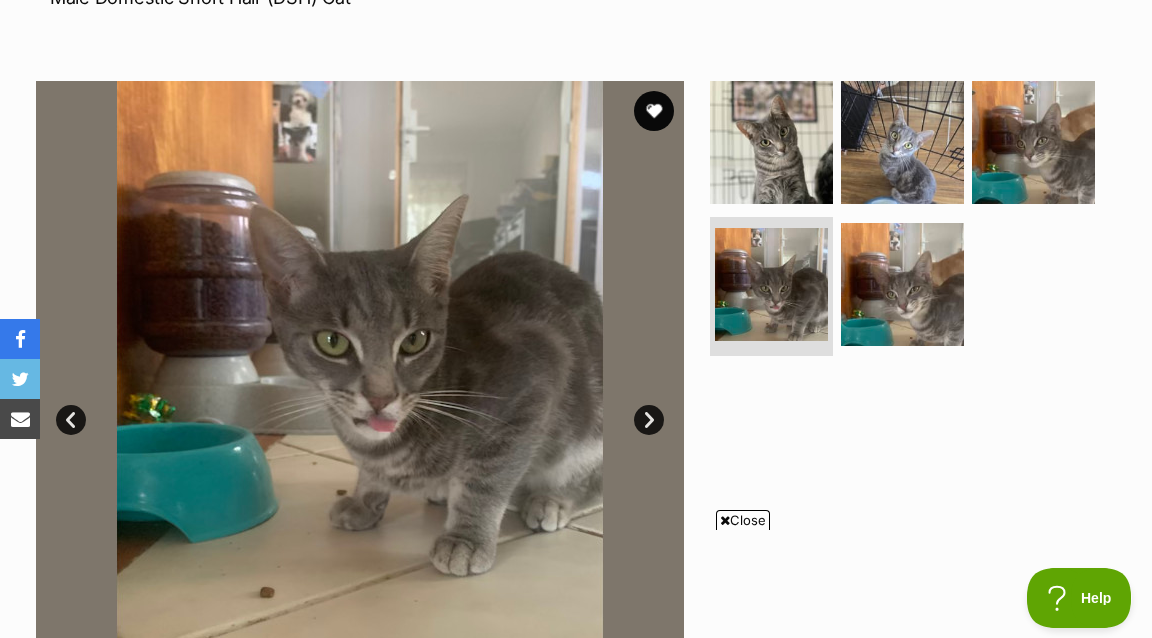 click on "Next" at bounding box center [649, 420] 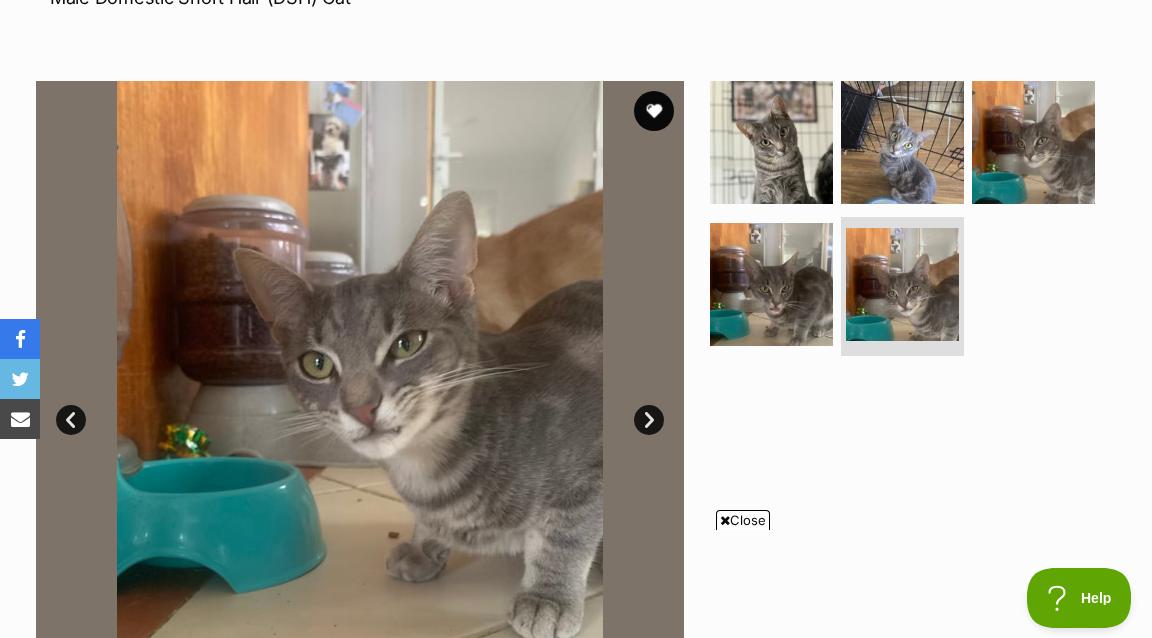 click on "Next" at bounding box center (649, 420) 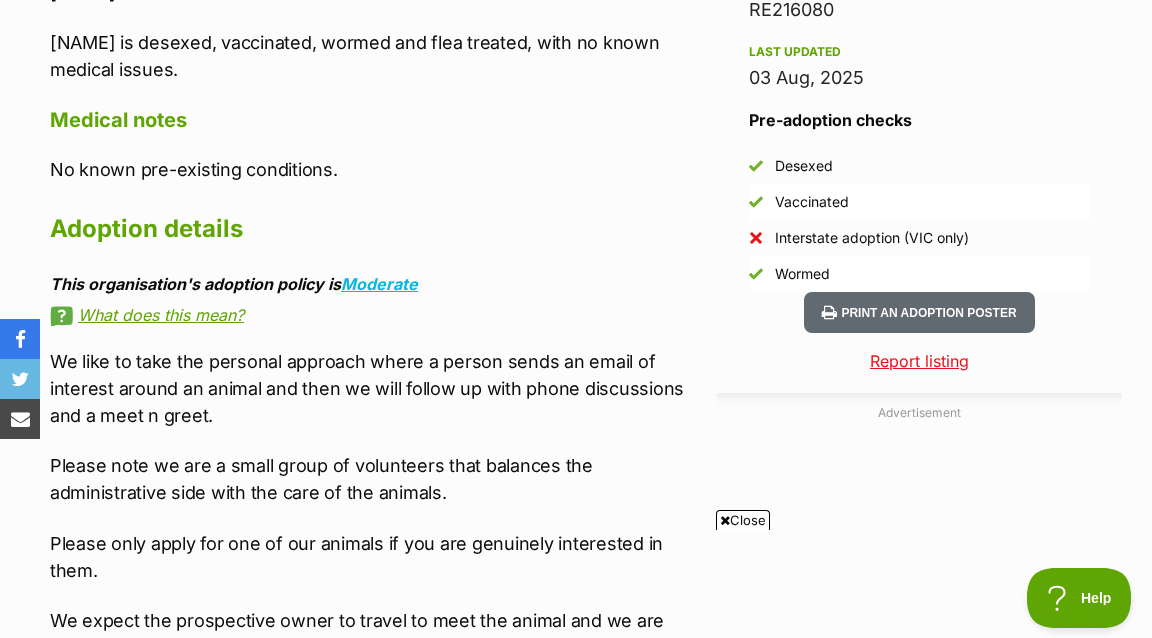 scroll, scrollTop: 0, scrollLeft: 0, axis: both 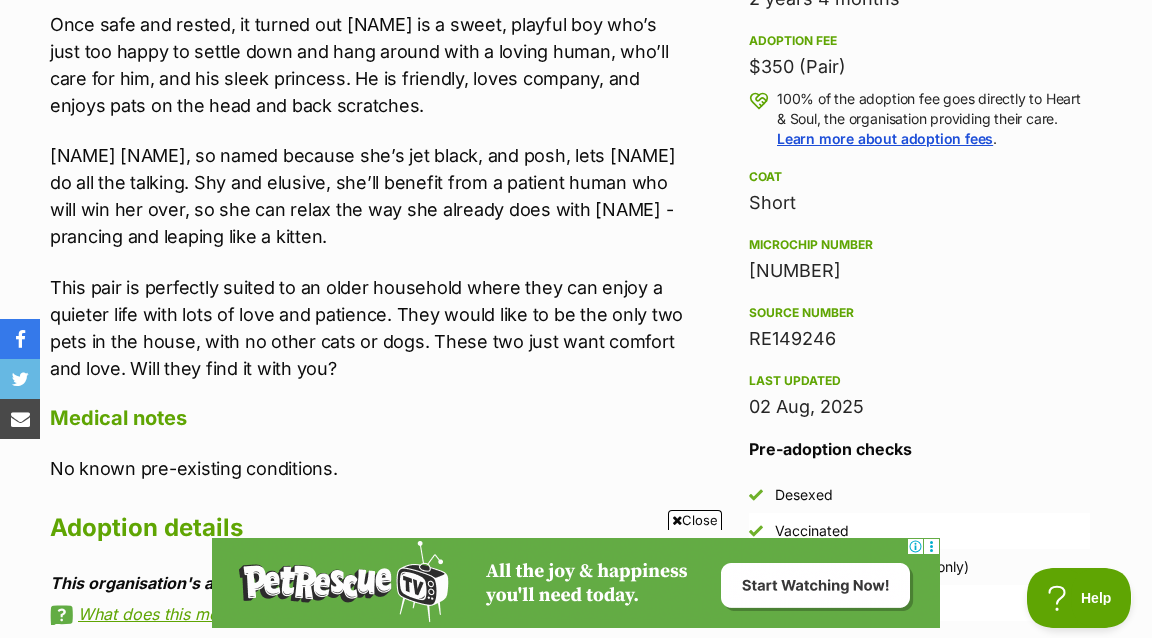 click on "[NAME] [NAME], so named because she’s jet black, and posh, lets [NAME] do all the talking. Shy and elusive, she’ll benefit from a patient human who will win her over, so she can relax the way she already does with [NAME] - prancing and leaping like a kitten." at bounding box center [367, 196] 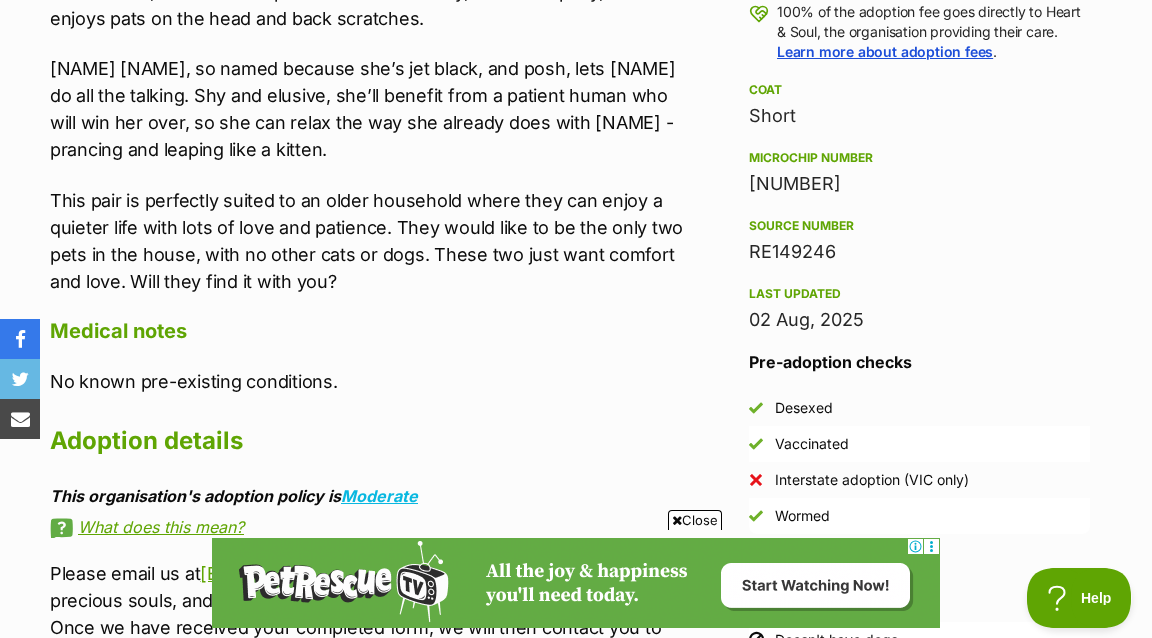 scroll 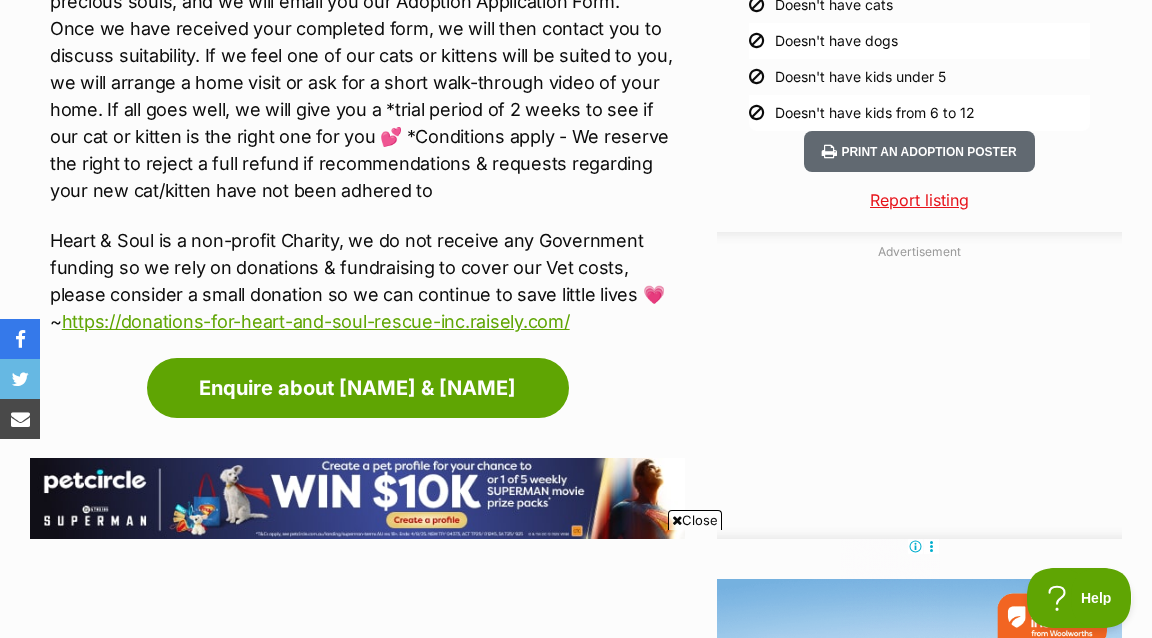 click on "Please email us at  adoptions@heartandsoulrescue.com.au  if you are interested in adopting one of our precious souls, and we will email you our Adoption Application Form.
Once we have received your completed form, we will then contact you to discuss suitability. If we feel one of our cats or kittens will be suited to you, we will arrange a home visit or ask for a short walk-through video of your home. If all goes well, we will give you a *trial period of 2 weeks to see if our cat or kitten is the right one for you 💕 *Conditions apply - We reserve the right to reject a full refund if recommendations & requests regarding your new cat/kitten have not been adhered to" at bounding box center (367, 82) 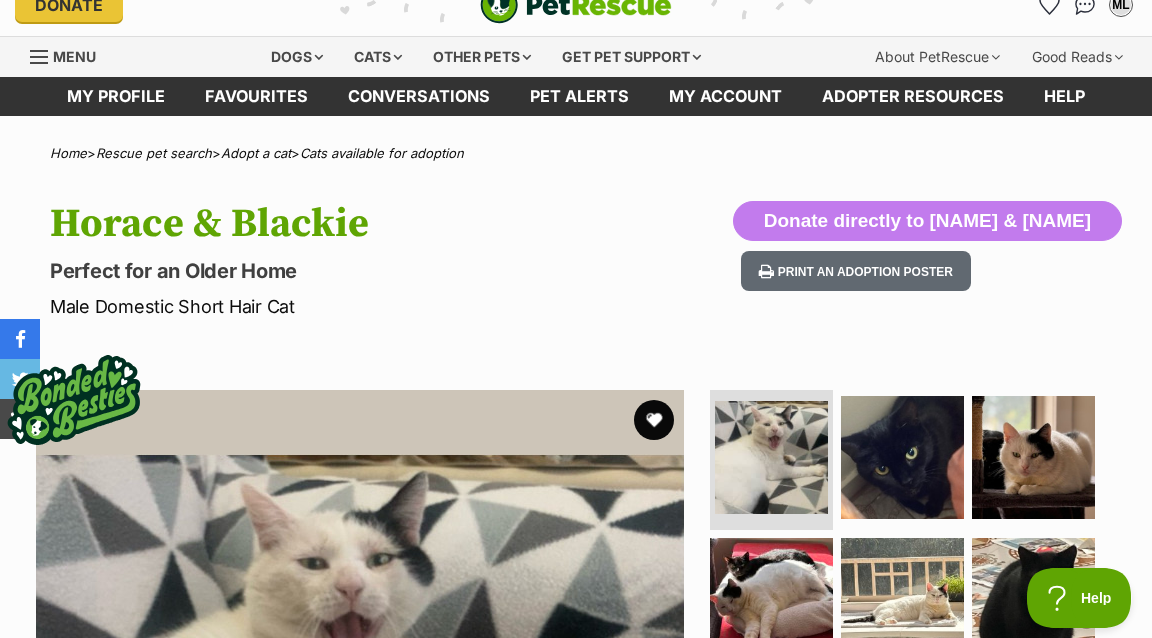 scroll, scrollTop: 0, scrollLeft: 0, axis: both 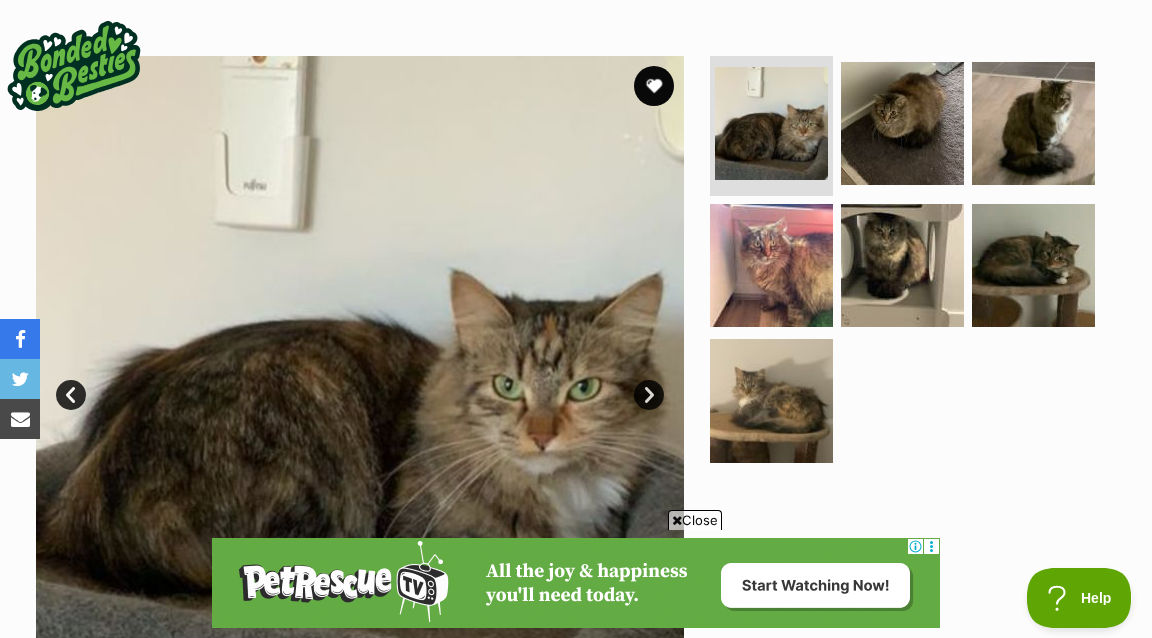 click on "Next" at bounding box center [649, 395] 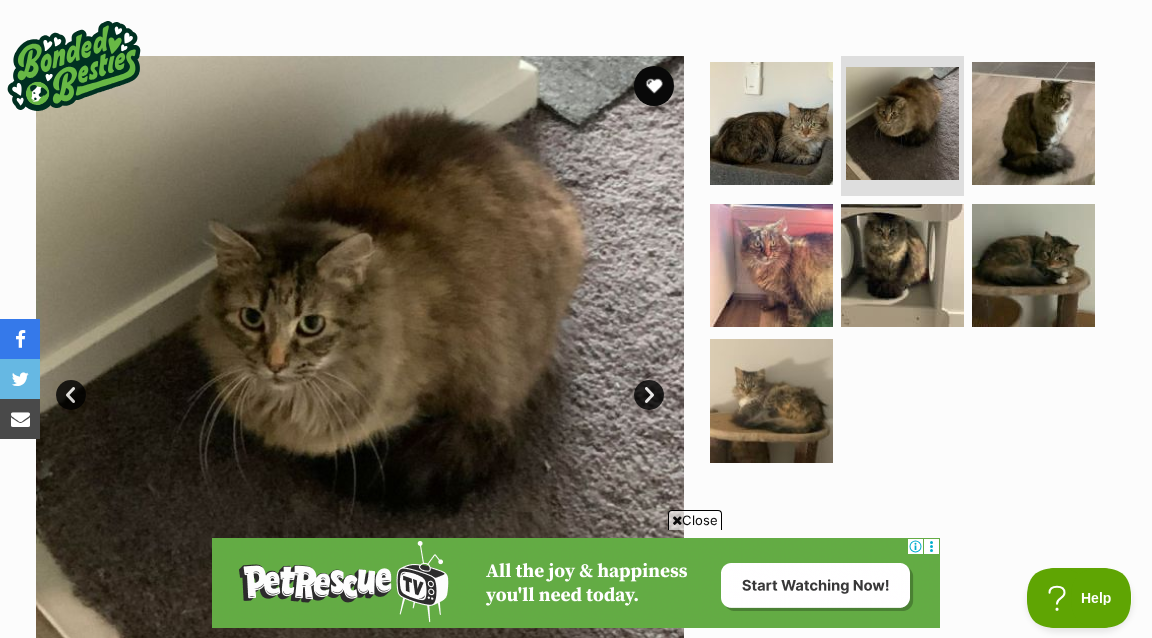 scroll, scrollTop: 0, scrollLeft: 0, axis: both 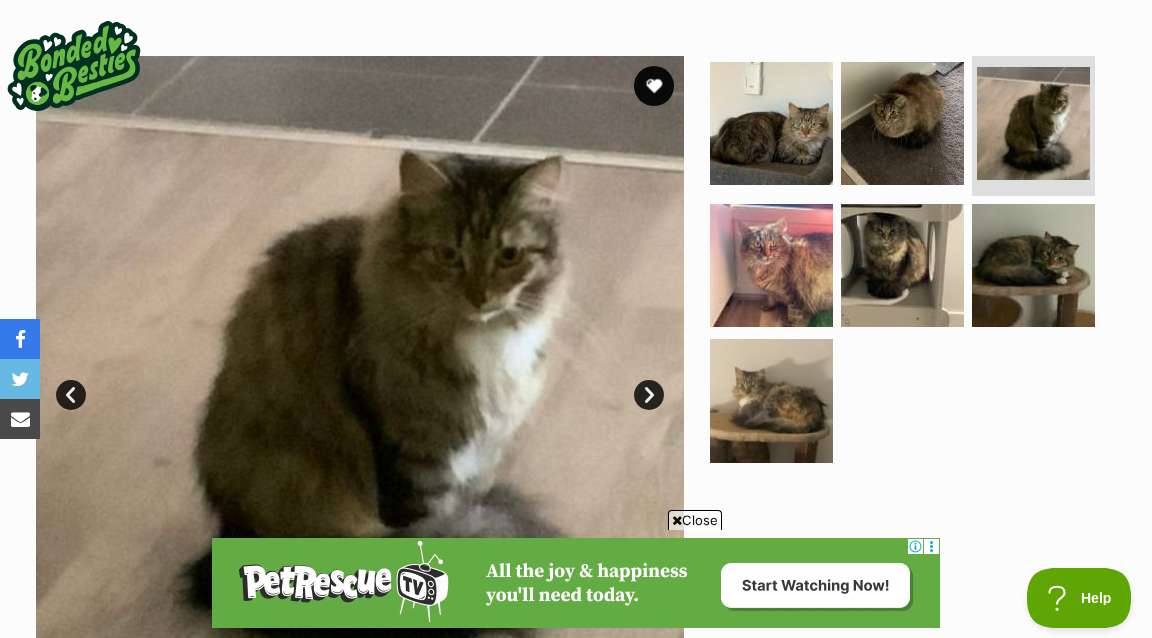 click on "Next" at bounding box center [649, 395] 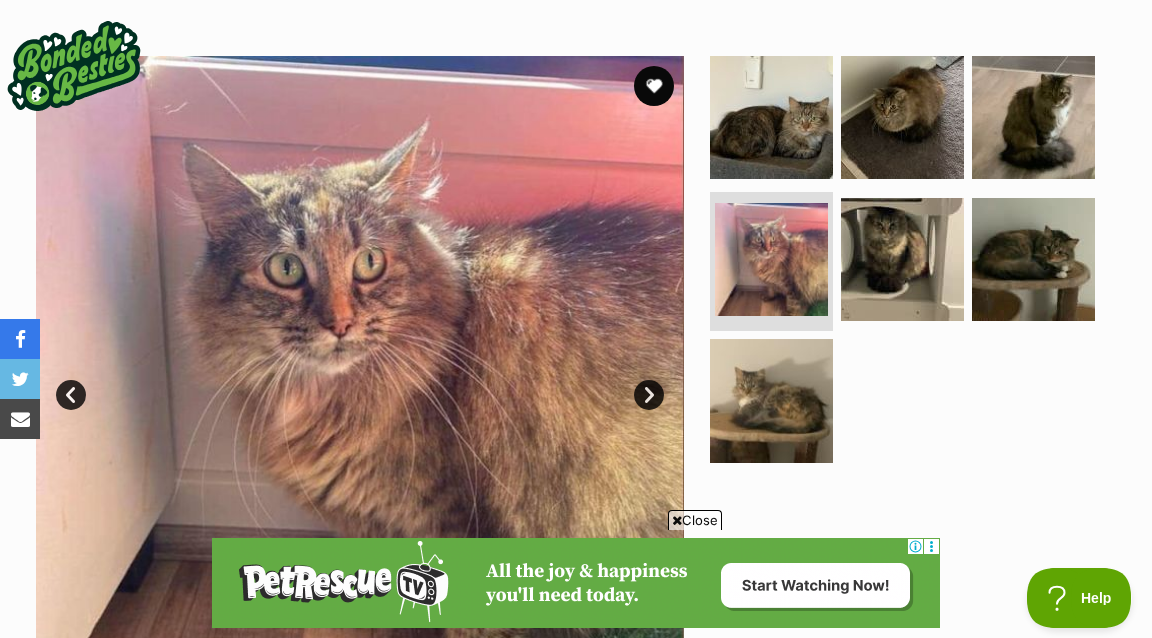 click on "Next" at bounding box center (649, 395) 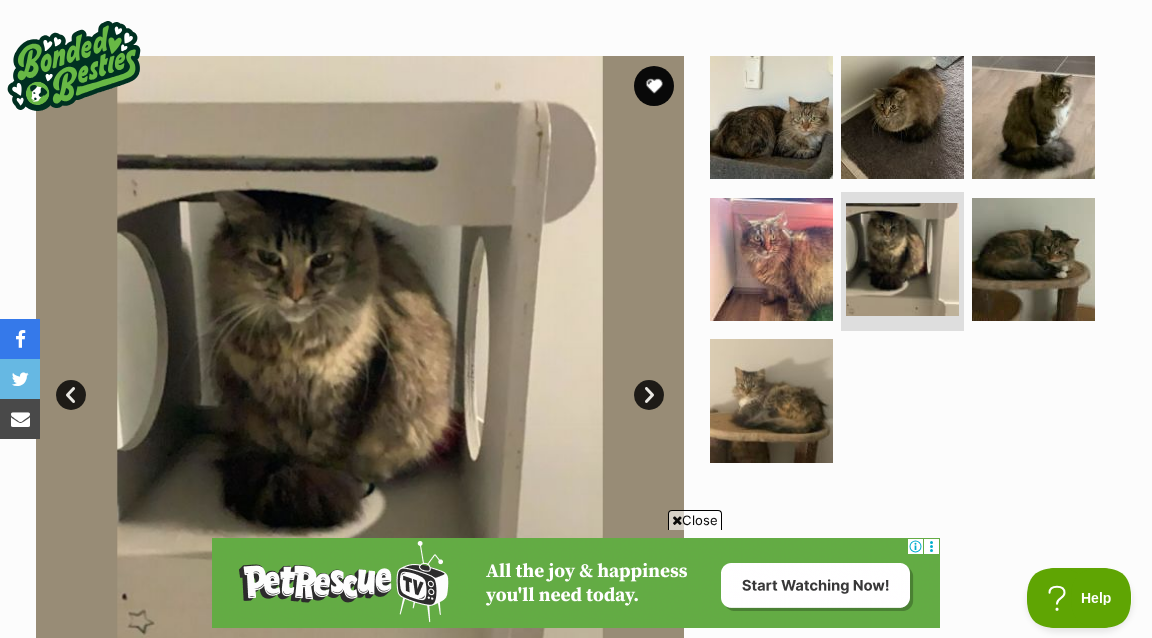 click on "Next" at bounding box center (649, 395) 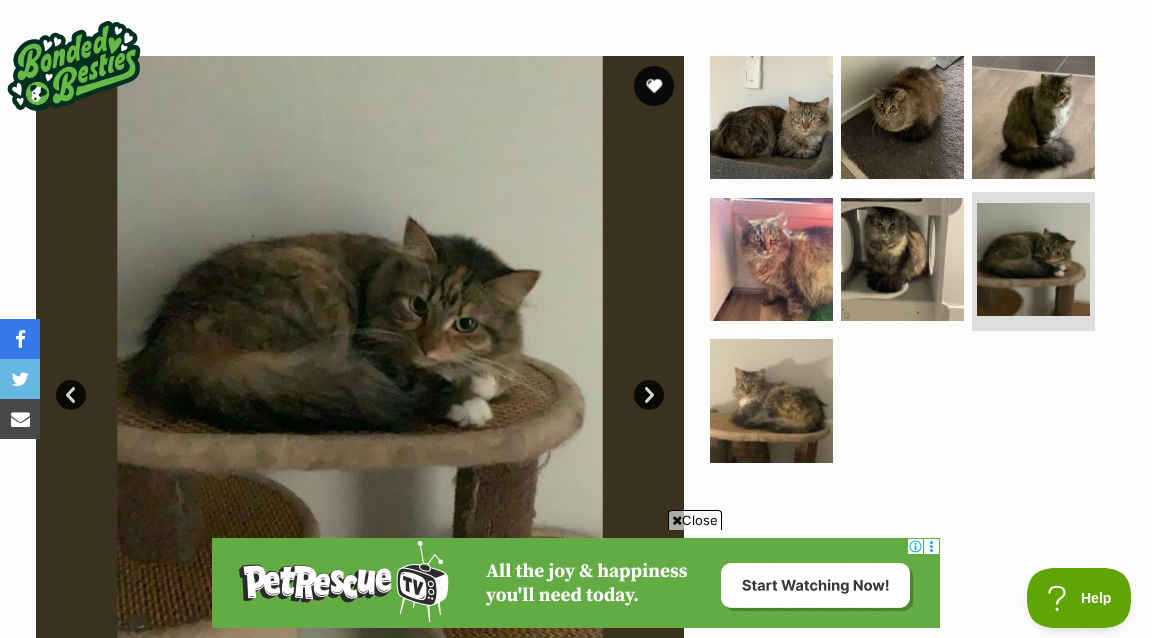 click on "Next" at bounding box center (649, 395) 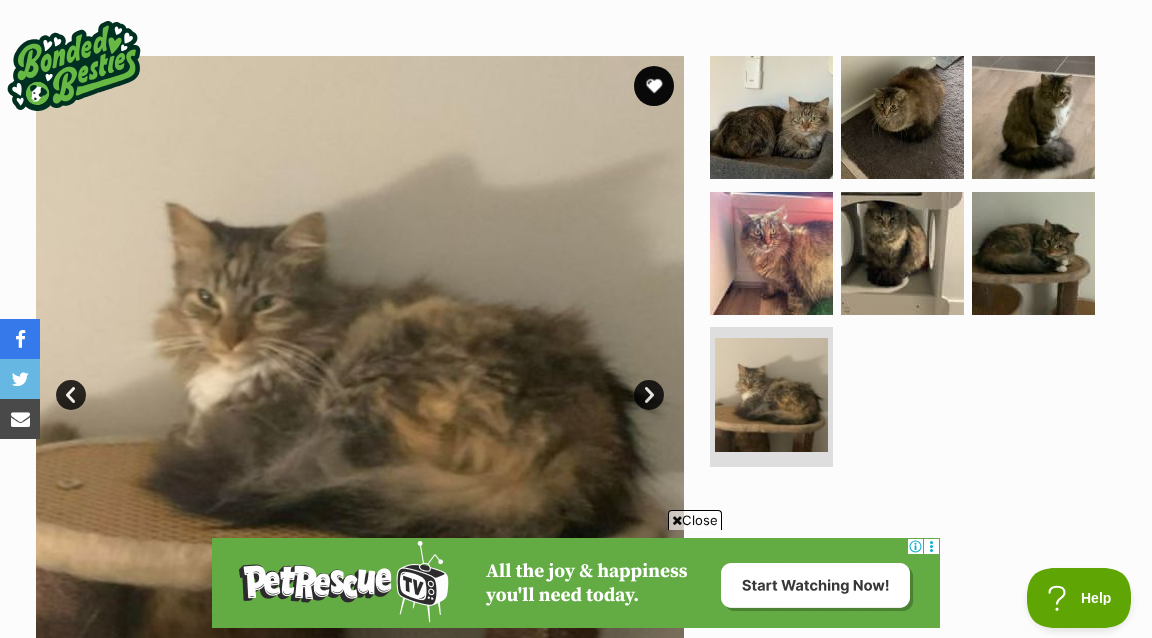 click on "Next" at bounding box center [649, 395] 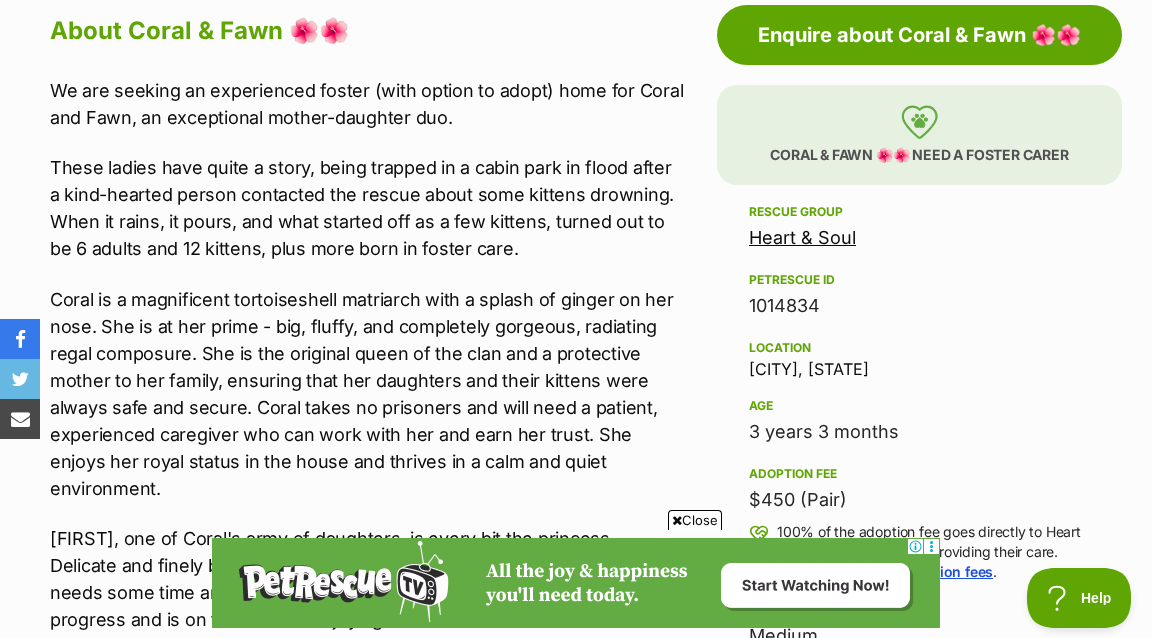 scroll, scrollTop: 1117, scrollLeft: 0, axis: vertical 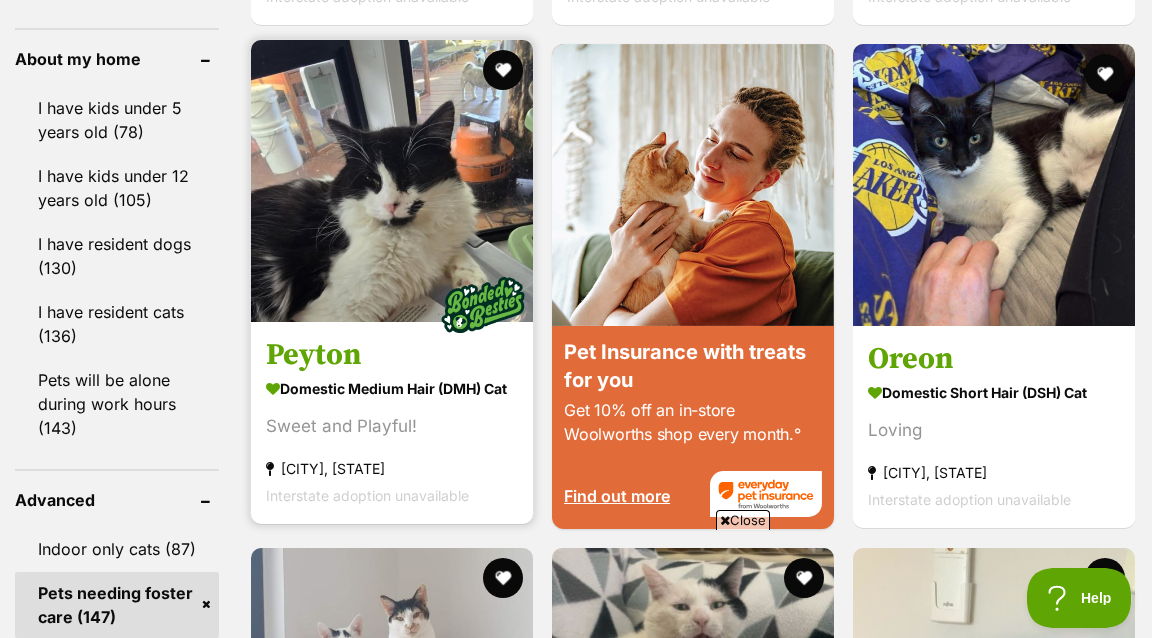 click at bounding box center (392, 181) 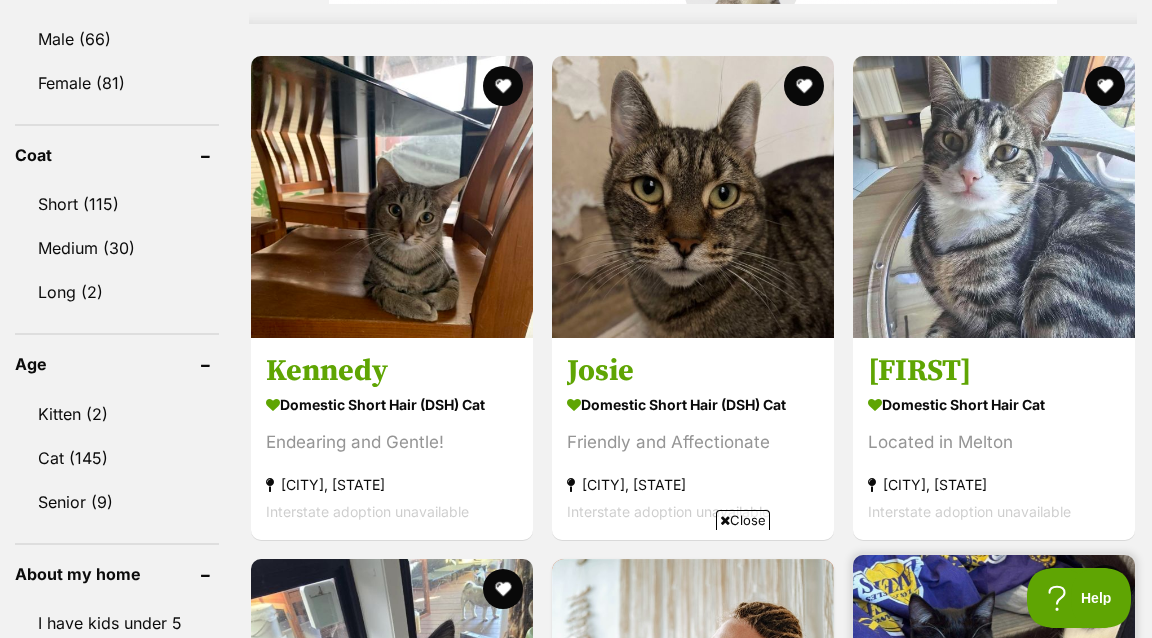 scroll, scrollTop: 1883, scrollLeft: 0, axis: vertical 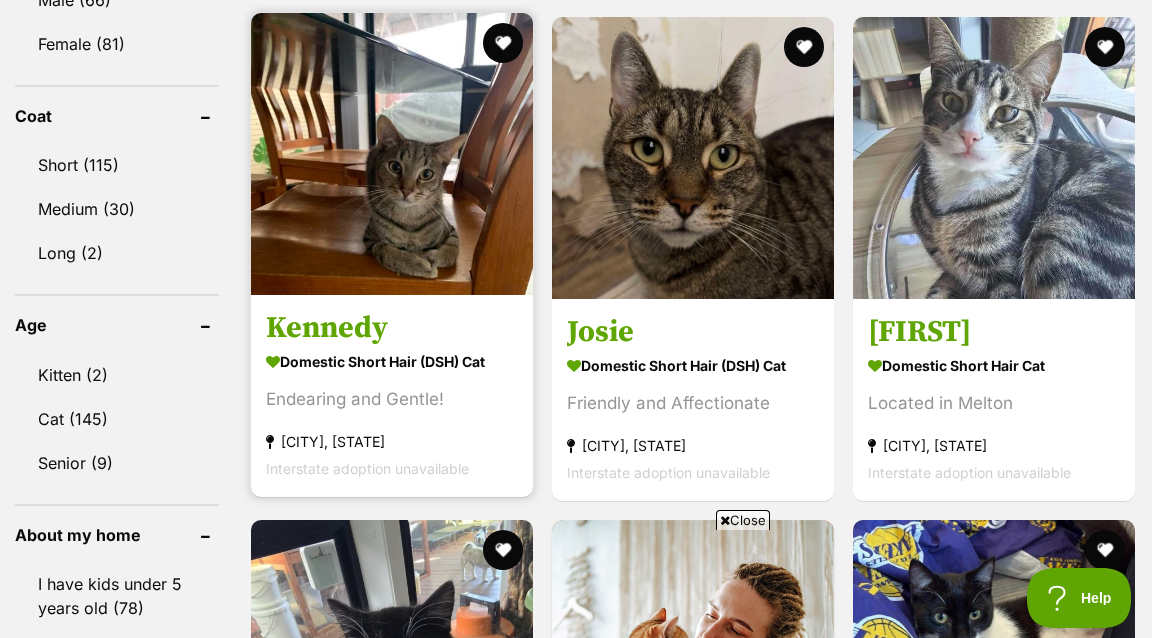 click at bounding box center (392, 154) 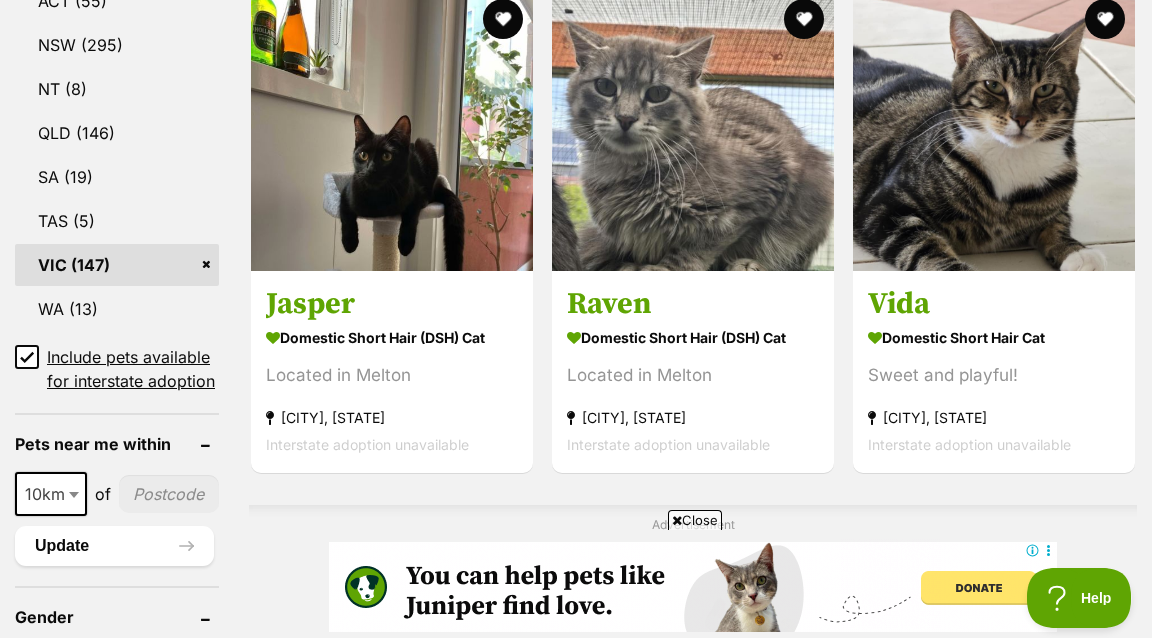scroll, scrollTop: 1221, scrollLeft: 0, axis: vertical 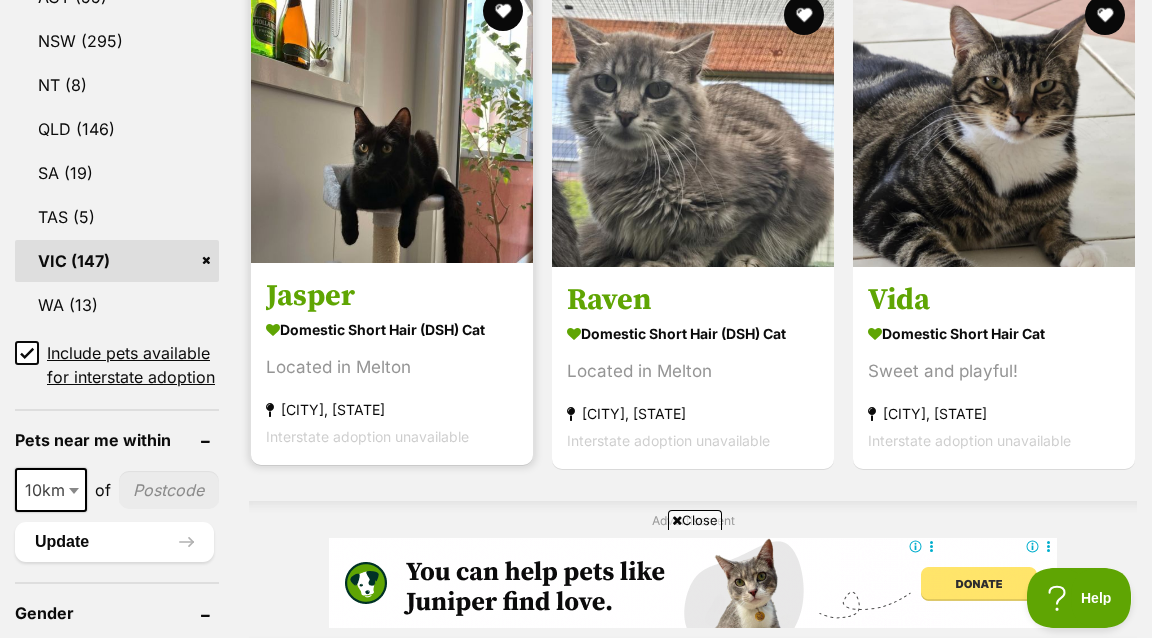 click at bounding box center (392, 122) 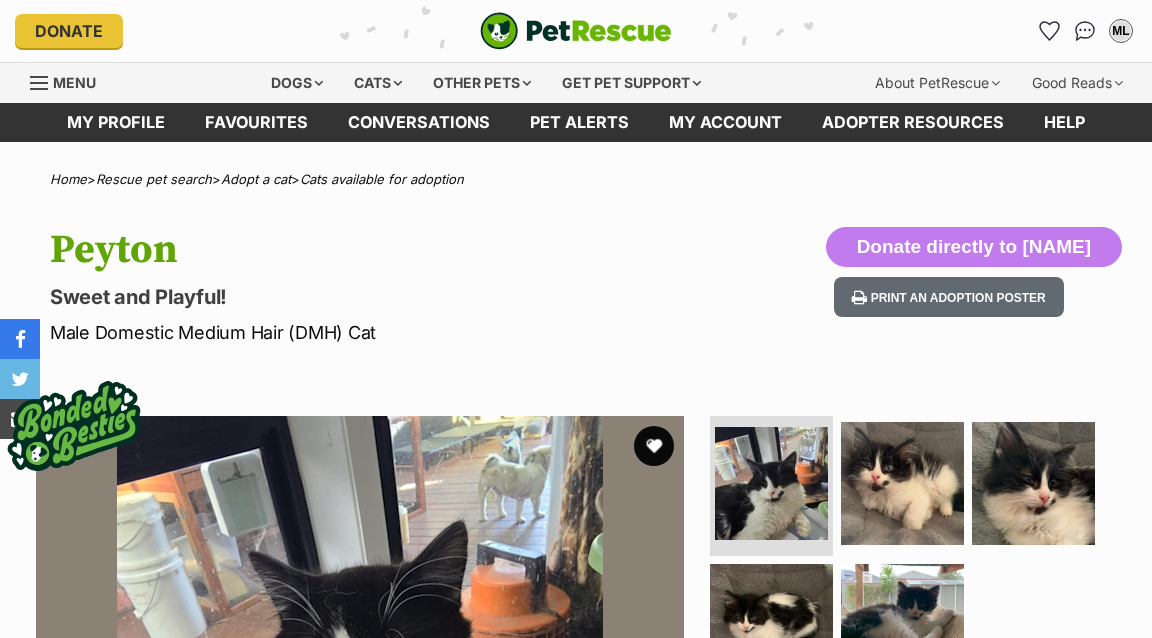 scroll, scrollTop: 0, scrollLeft: 0, axis: both 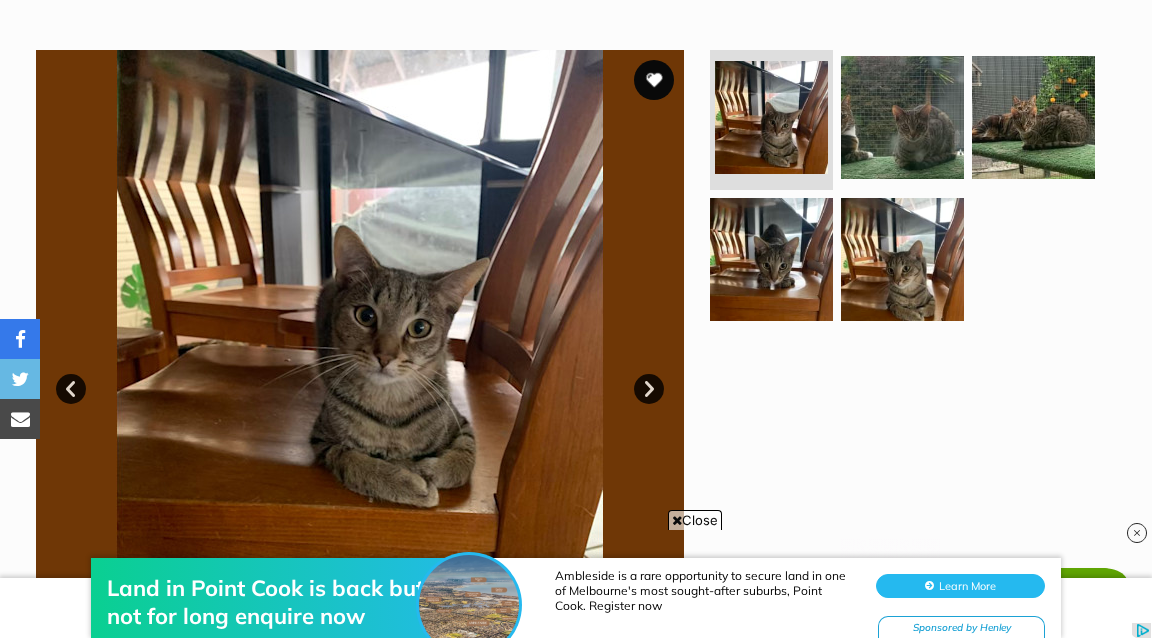 click on "Next" at bounding box center (649, 389) 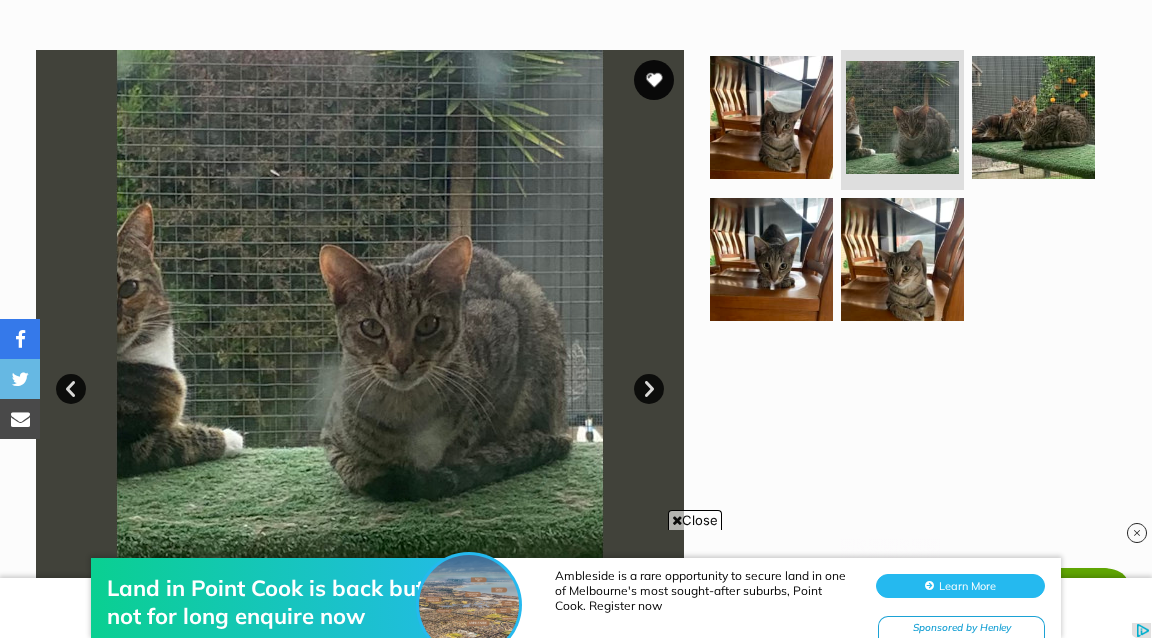scroll, scrollTop: 0, scrollLeft: 0, axis: both 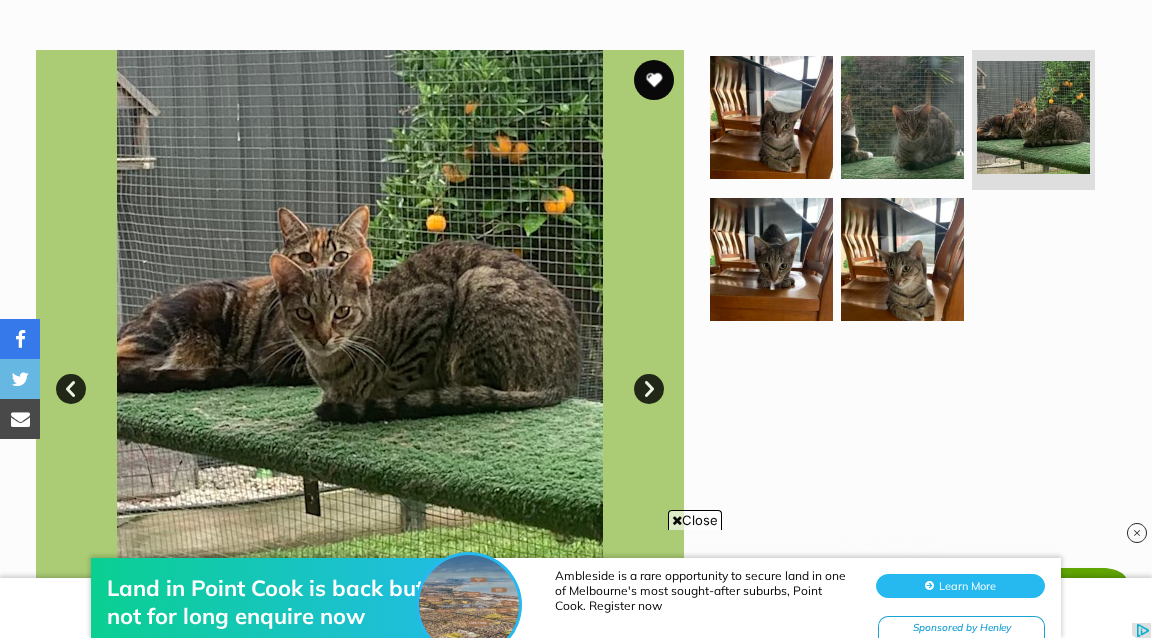 click on "Next" at bounding box center (649, 389) 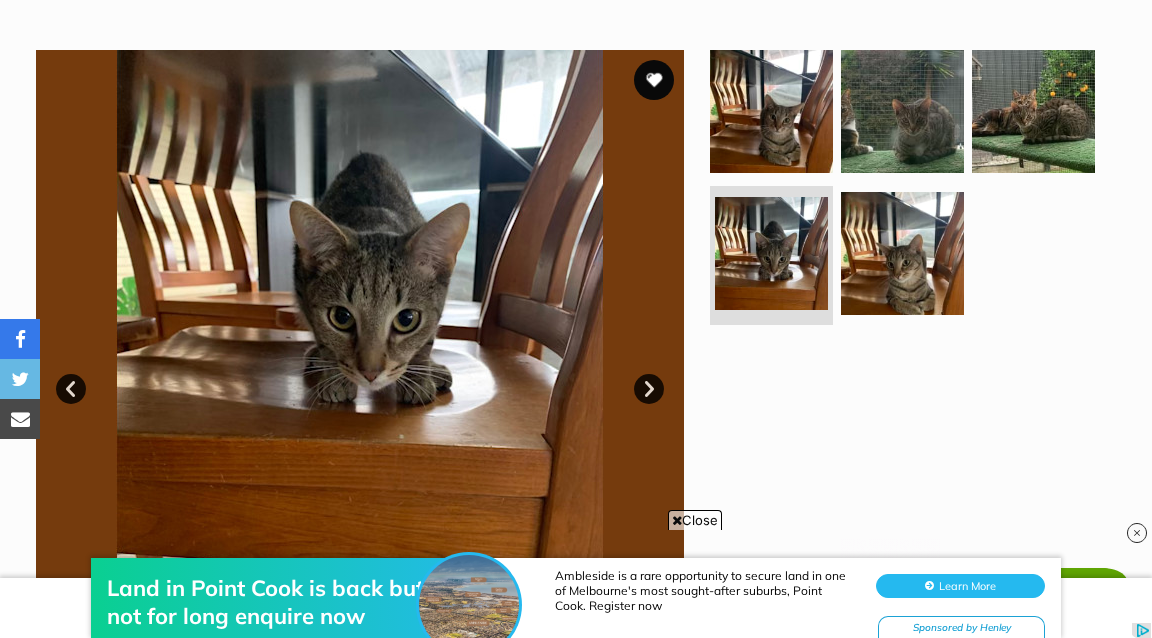 click on "Next" at bounding box center (649, 389) 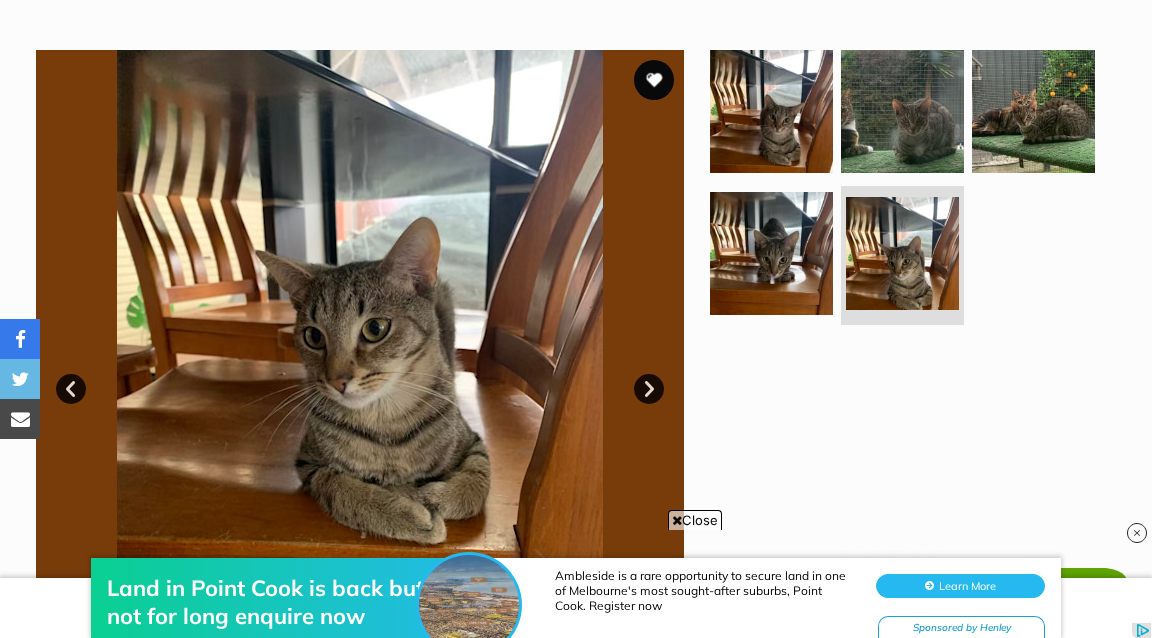 click on "Next" at bounding box center [649, 389] 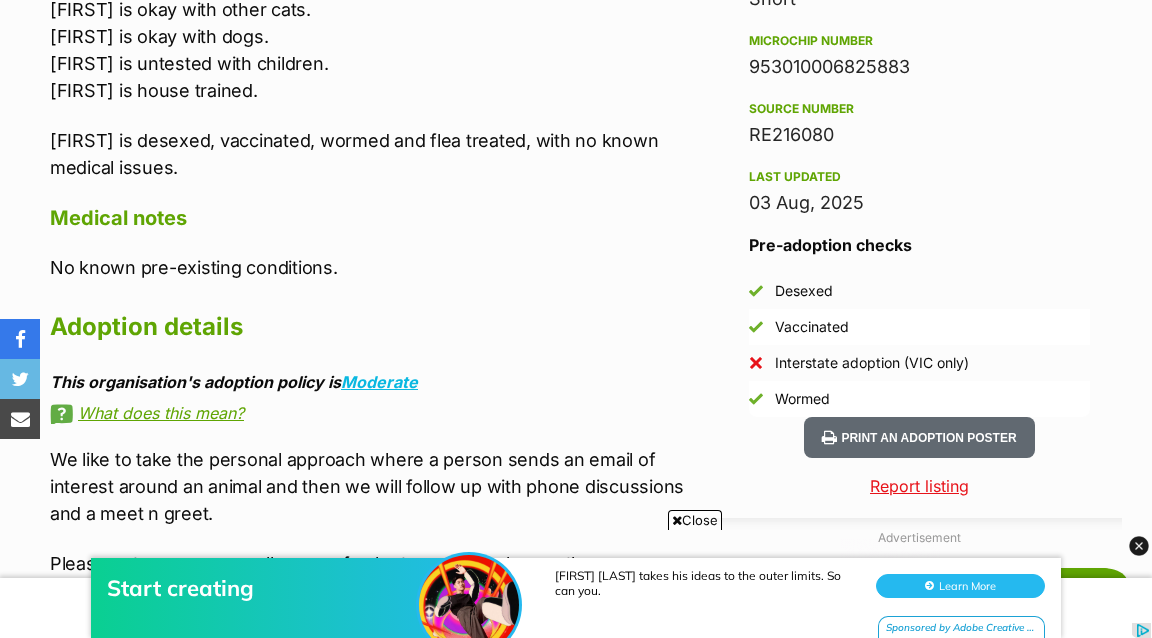 scroll, scrollTop: 1777, scrollLeft: 0, axis: vertical 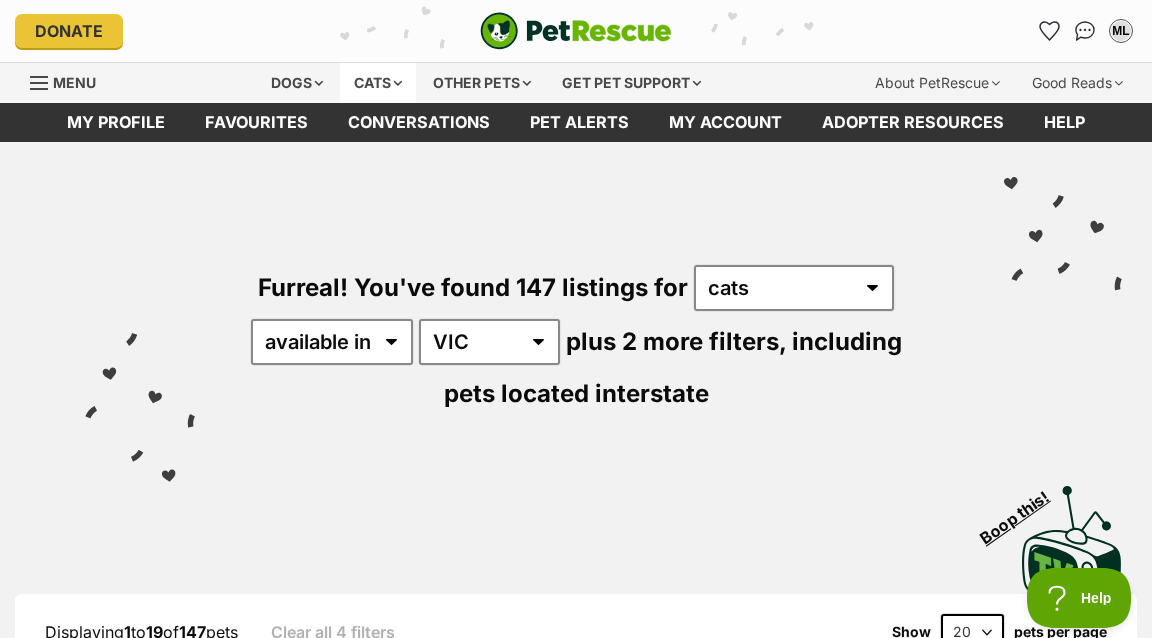 click on "Cats" at bounding box center (378, 83) 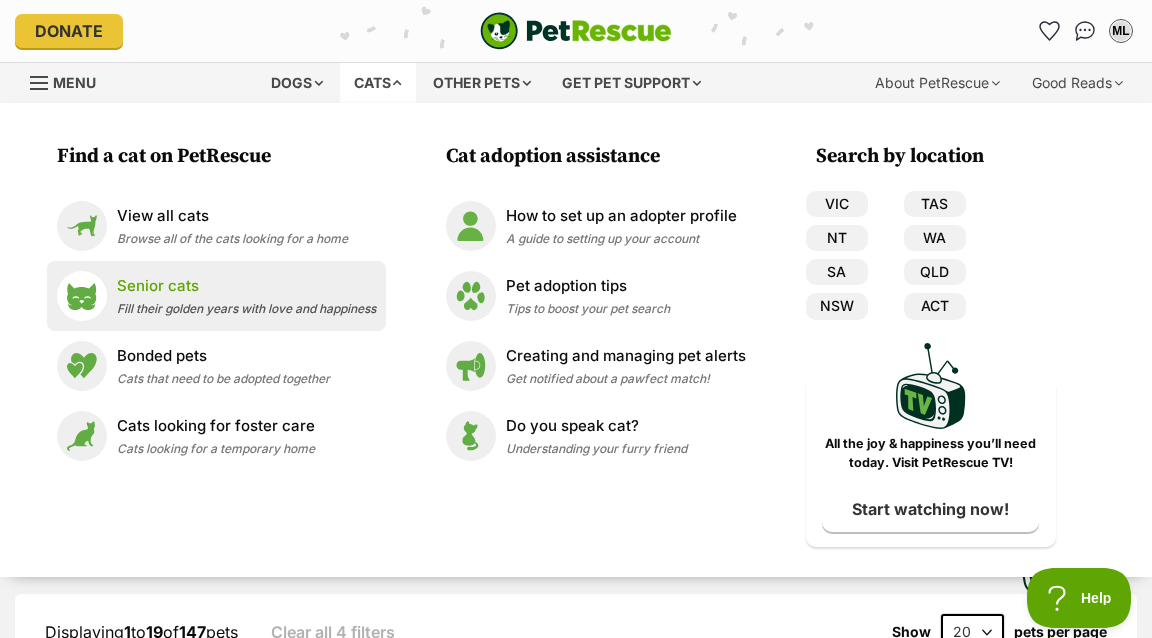 click on "Fill their golden years with love and happiness" at bounding box center [246, 308] 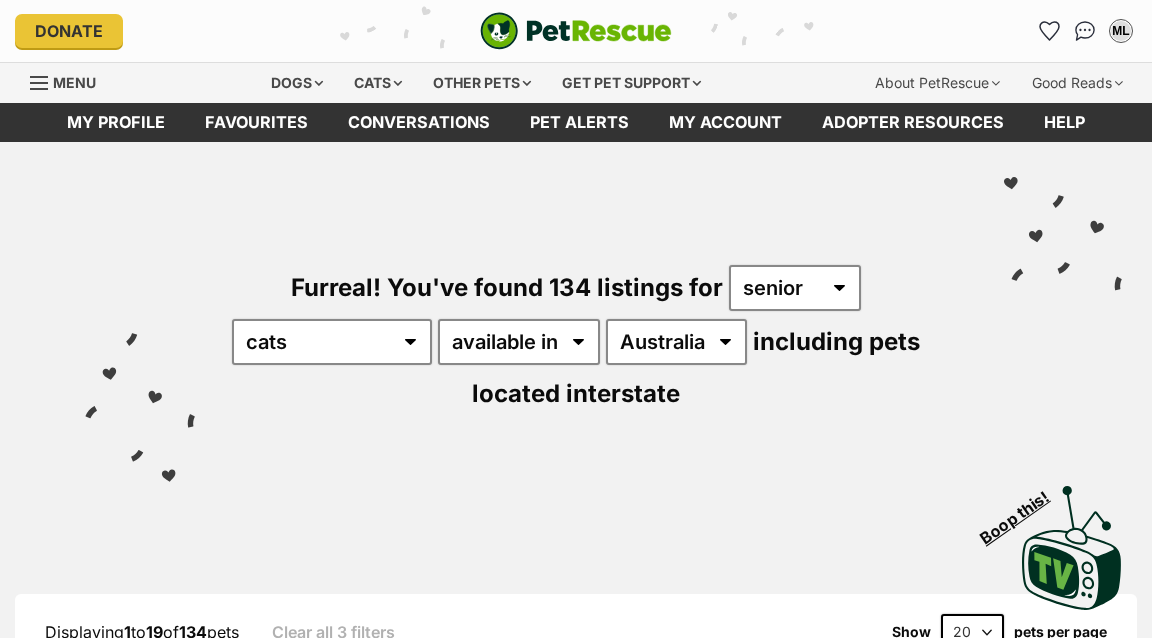 scroll, scrollTop: 0, scrollLeft: 0, axis: both 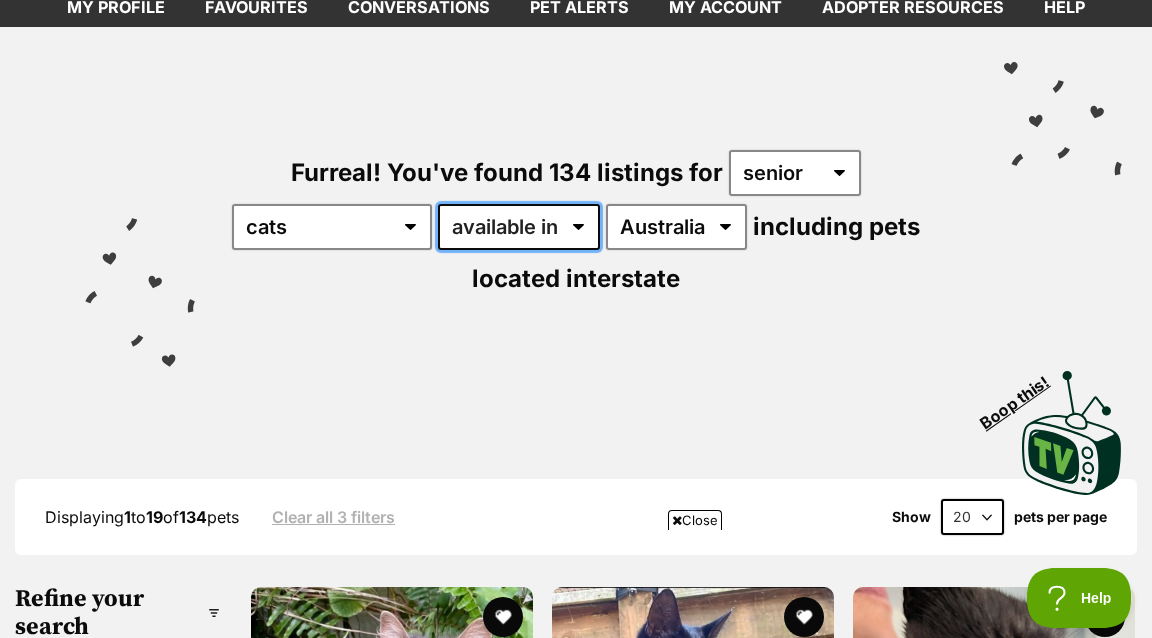 click on "available in
located in" at bounding box center [519, 227] 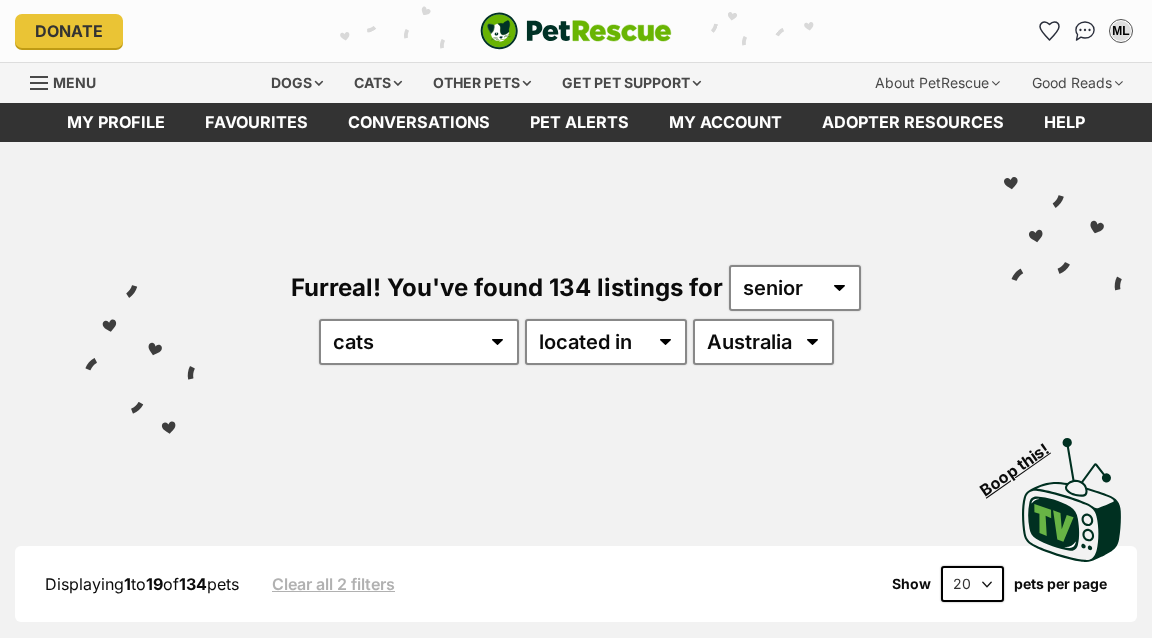 scroll, scrollTop: 0, scrollLeft: 0, axis: both 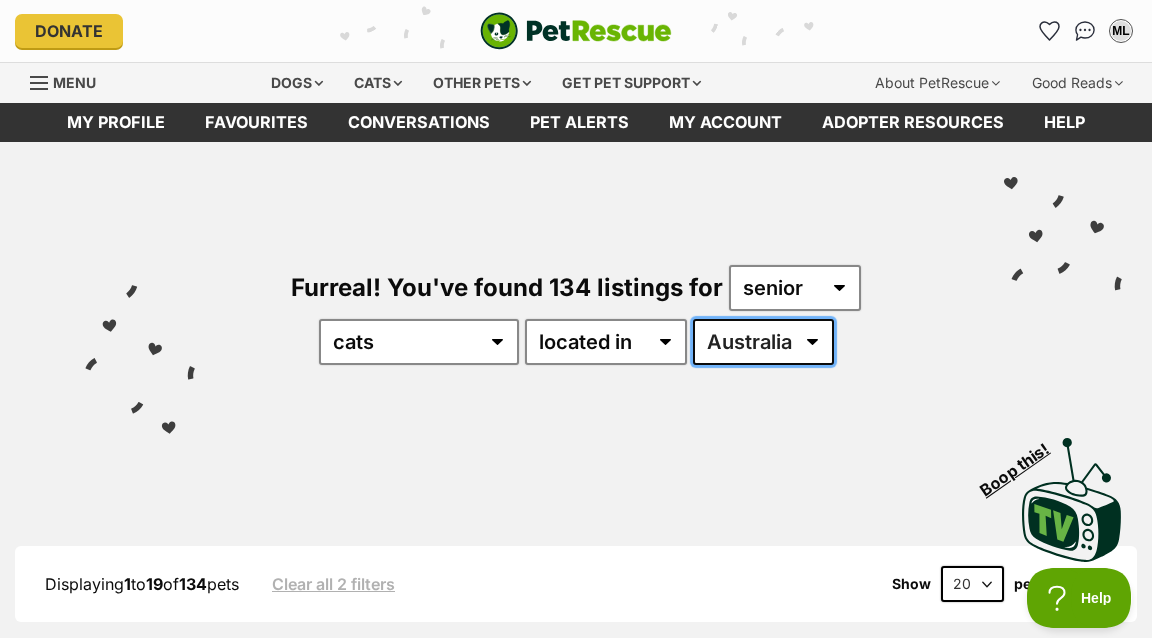 click on "Australia
NSW
QLD
SA
VIC
WA" at bounding box center (763, 342) 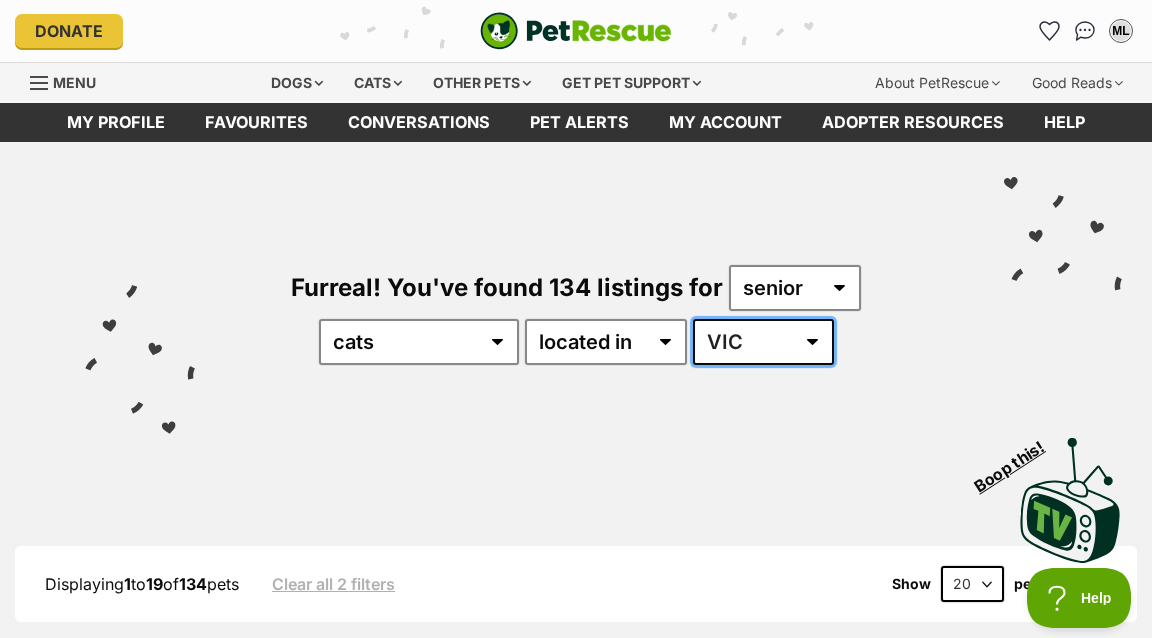 scroll, scrollTop: 0, scrollLeft: 0, axis: both 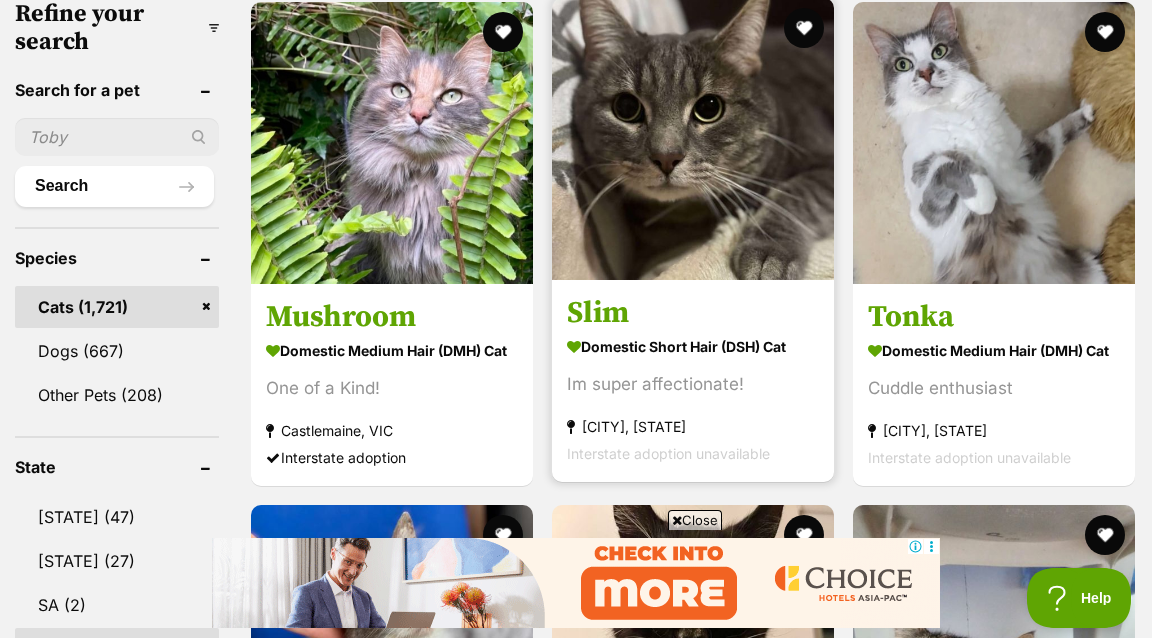 click at bounding box center [693, 139] 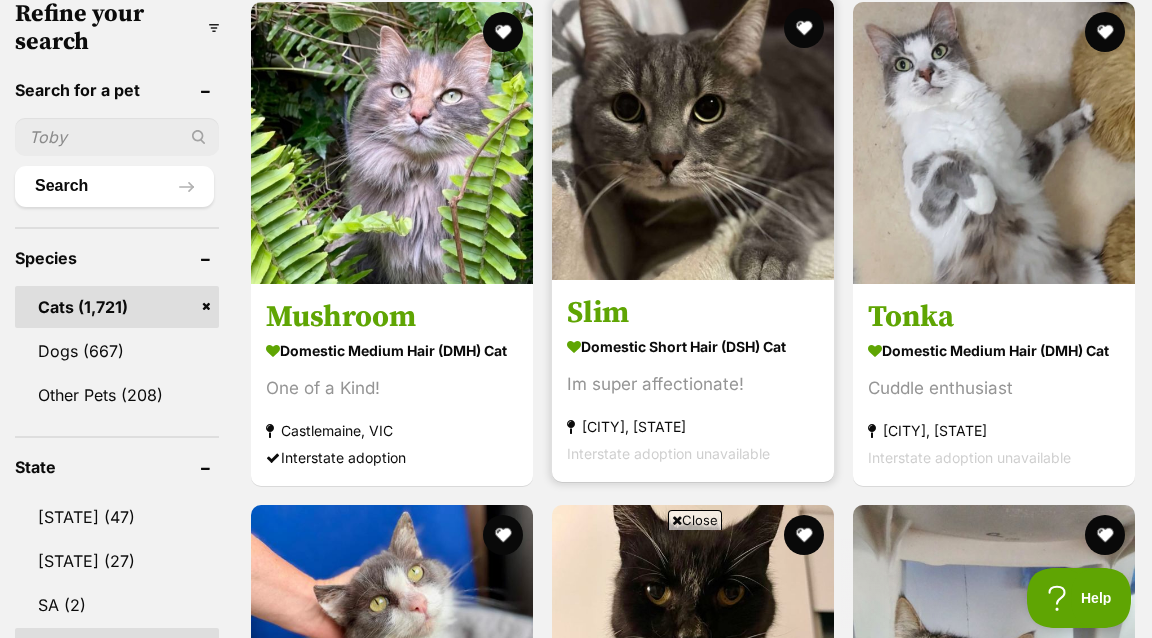 scroll, scrollTop: 0, scrollLeft: 0, axis: both 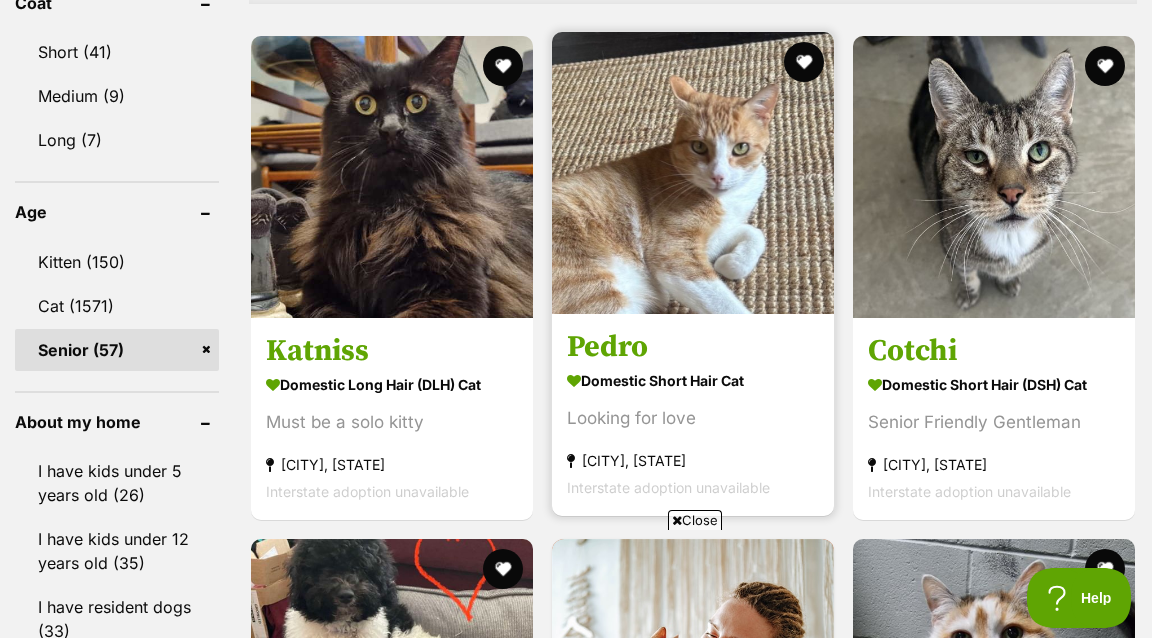 click at bounding box center (693, 173) 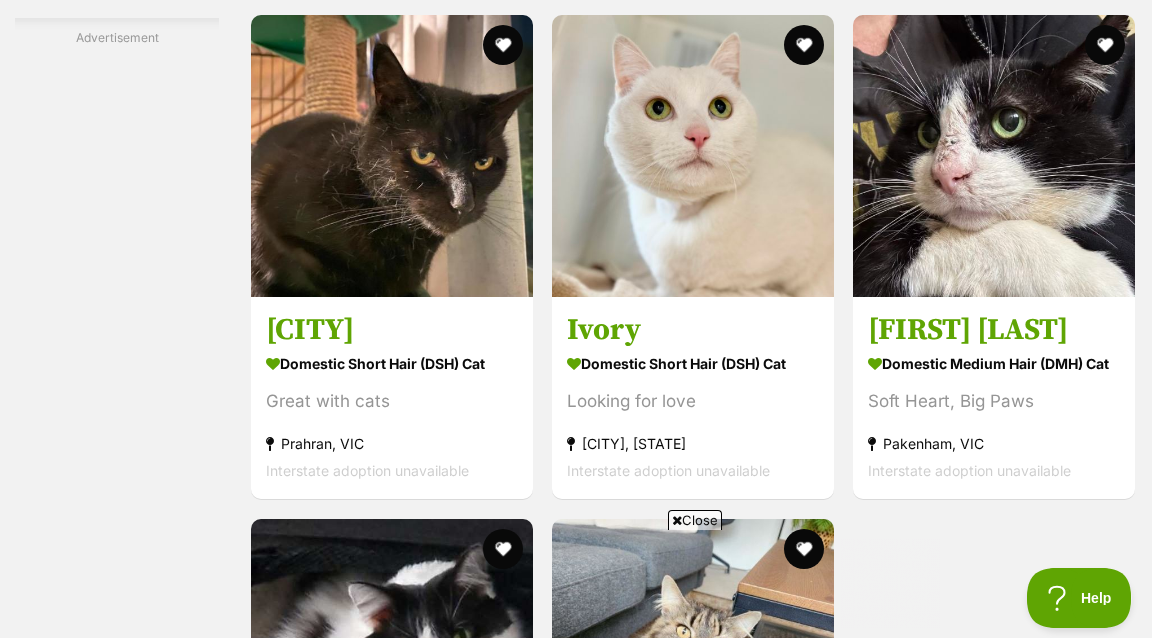 scroll, scrollTop: 3533, scrollLeft: 0, axis: vertical 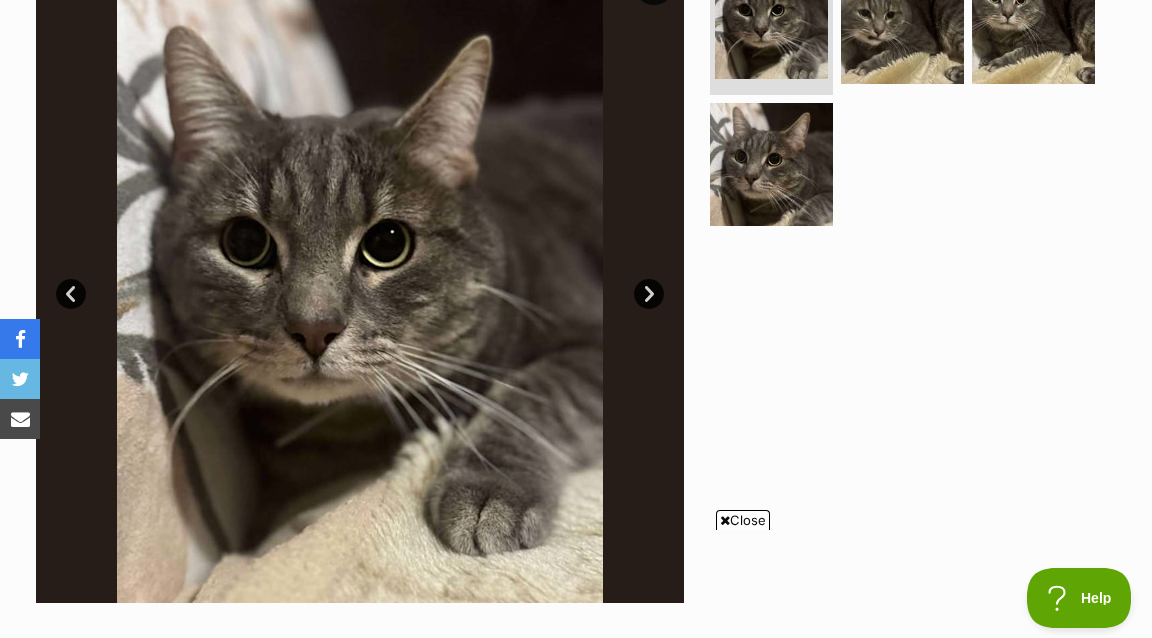 click on "Next" at bounding box center [649, 294] 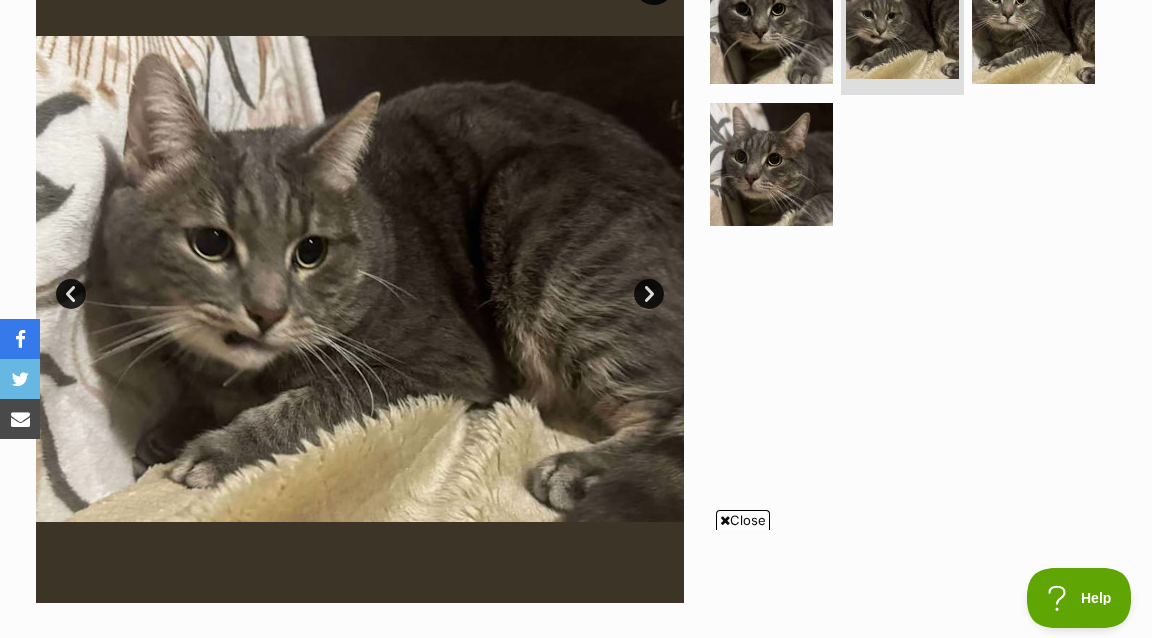 click on "Next" at bounding box center (649, 294) 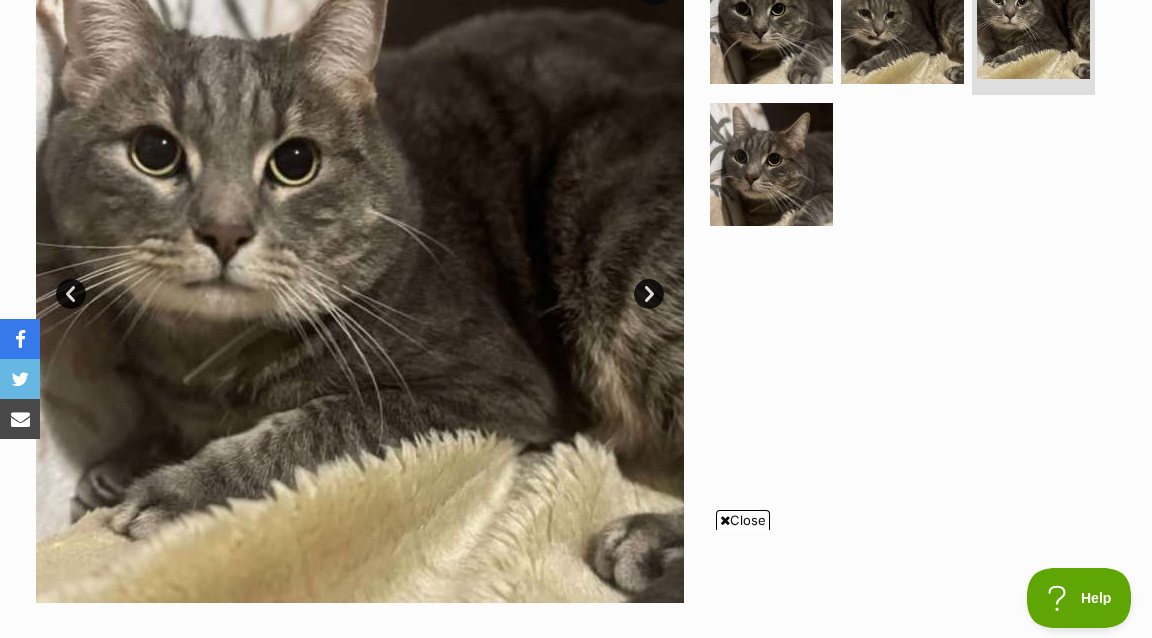 click on "Next" at bounding box center [649, 294] 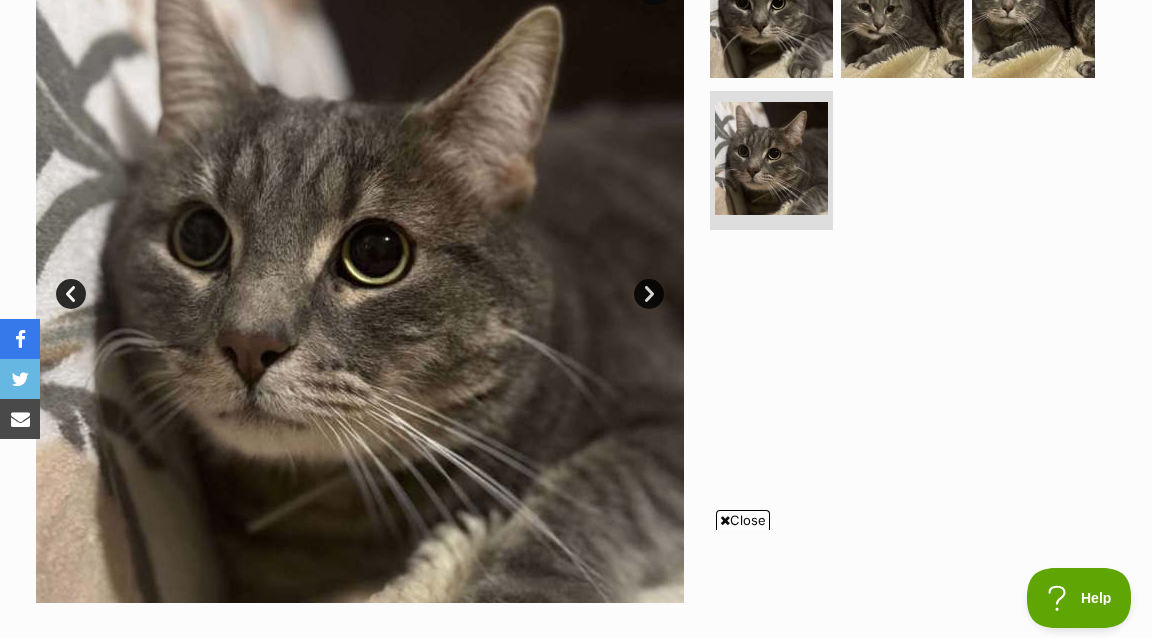 click on "Next" at bounding box center (649, 294) 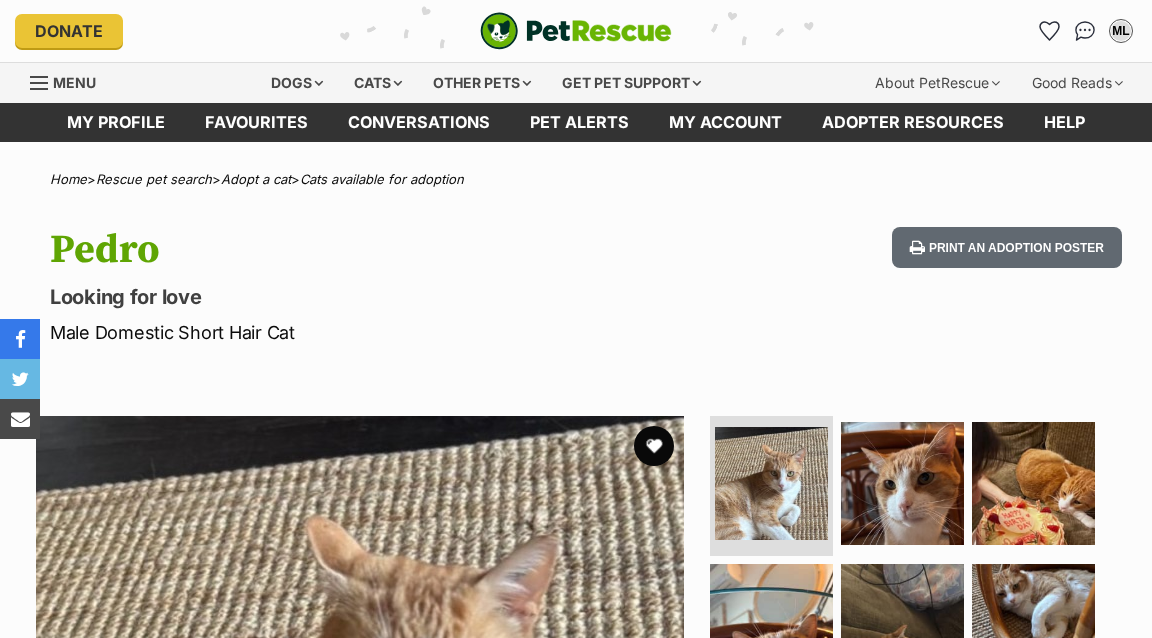 scroll, scrollTop: 0, scrollLeft: 0, axis: both 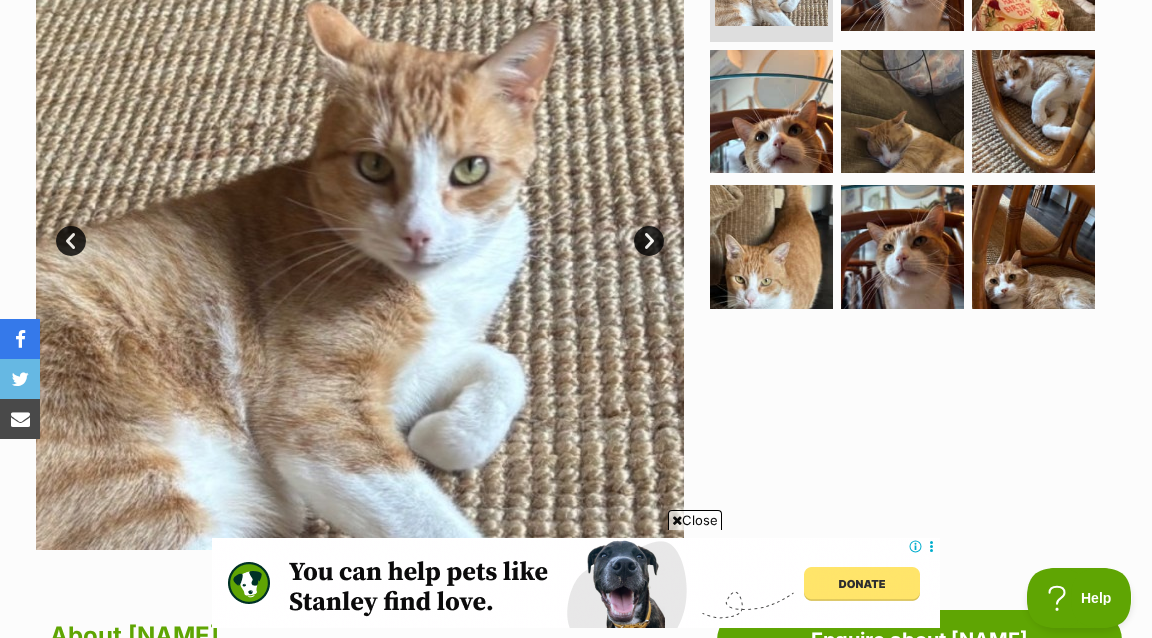 click on "Next" at bounding box center [649, 241] 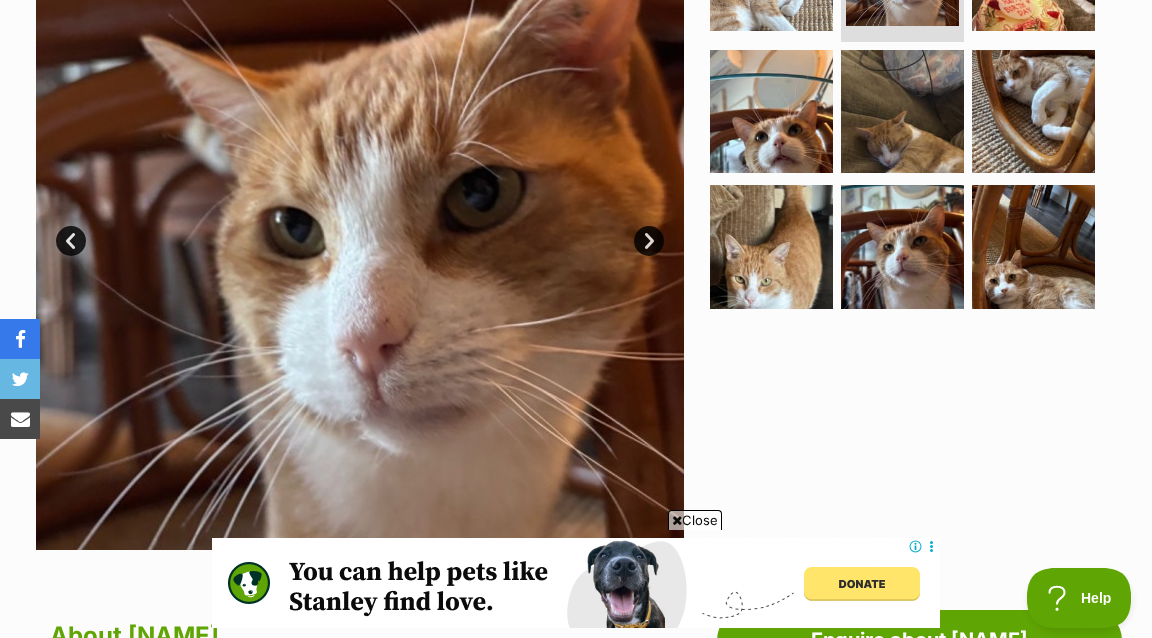 click on "Next" at bounding box center (649, 241) 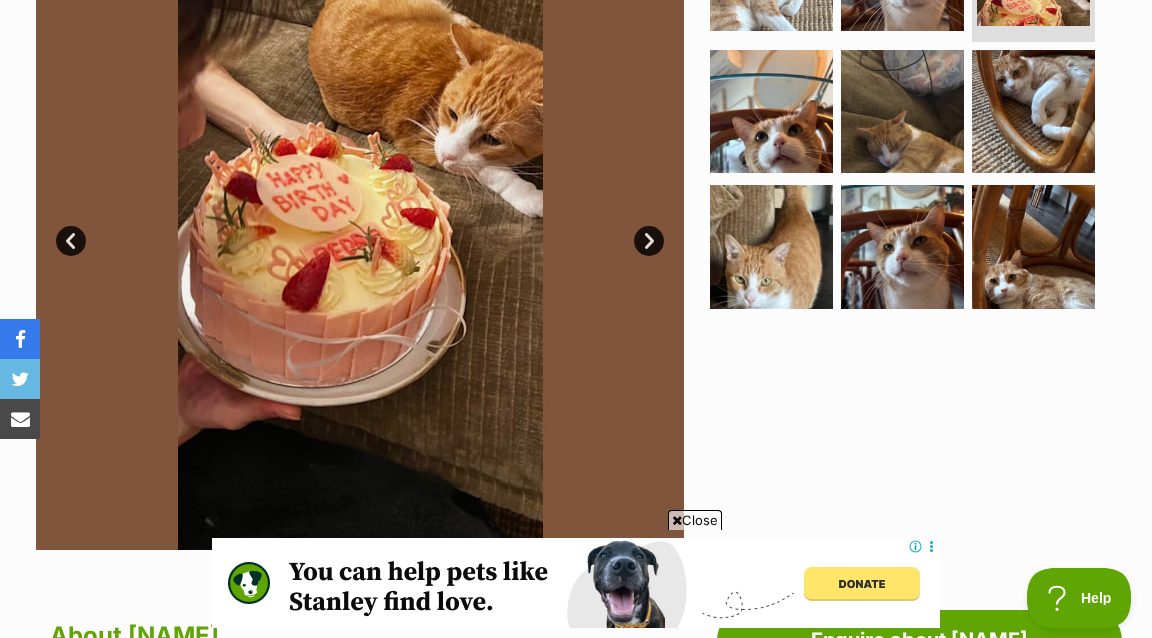 click on "Next" at bounding box center (649, 241) 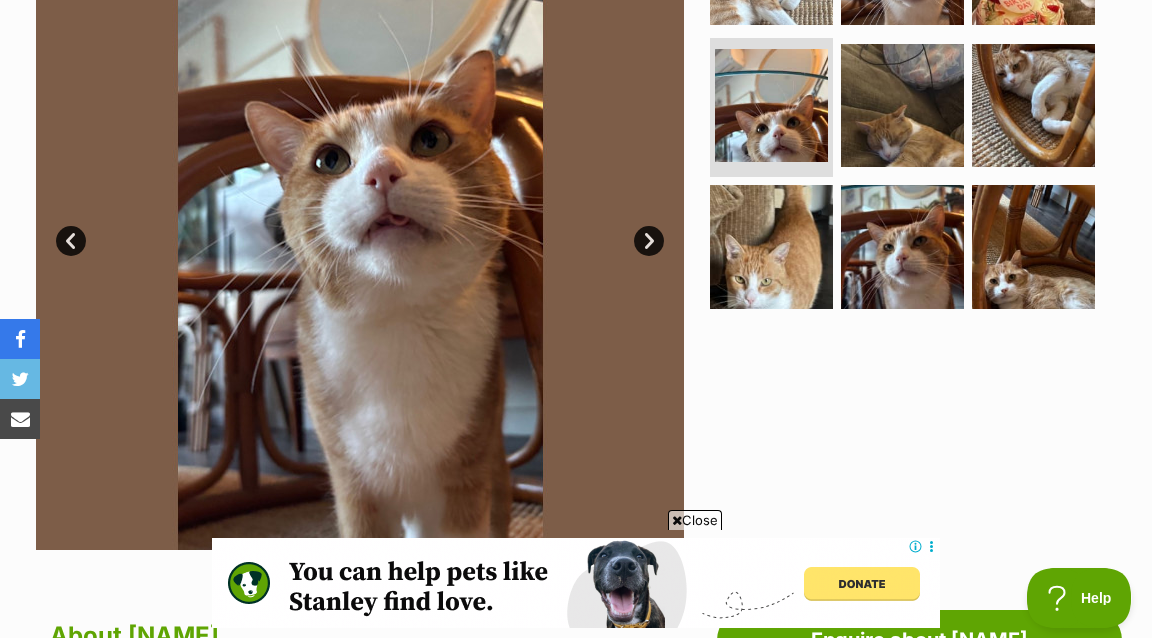 click on "Next" at bounding box center (649, 241) 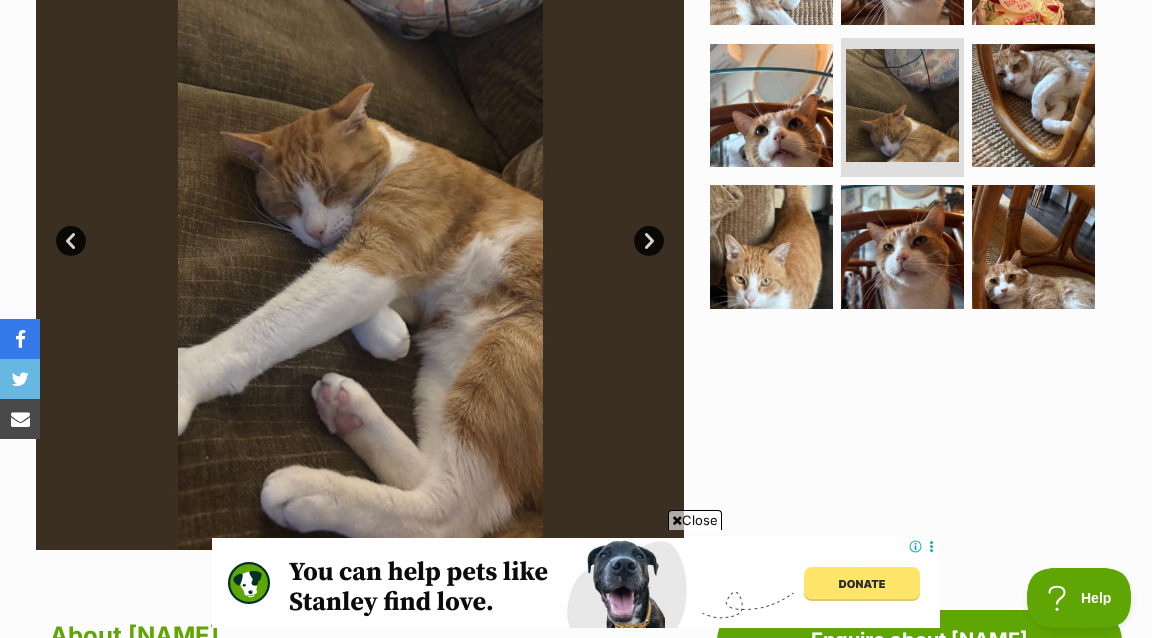 click on "Next" at bounding box center (649, 241) 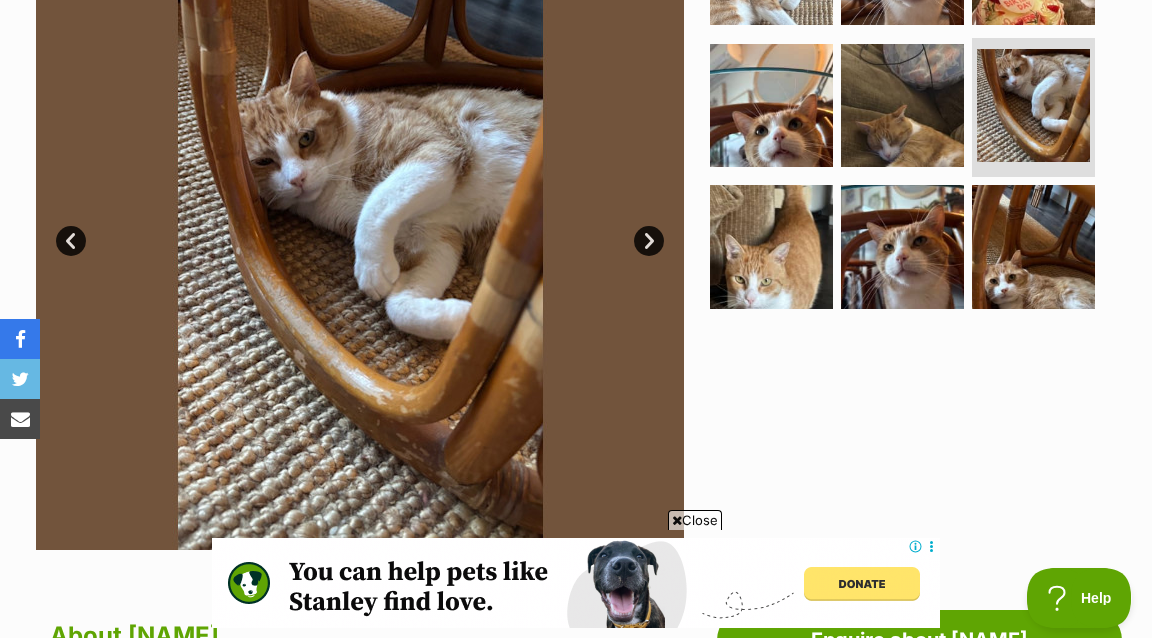 click on "Next" at bounding box center (649, 241) 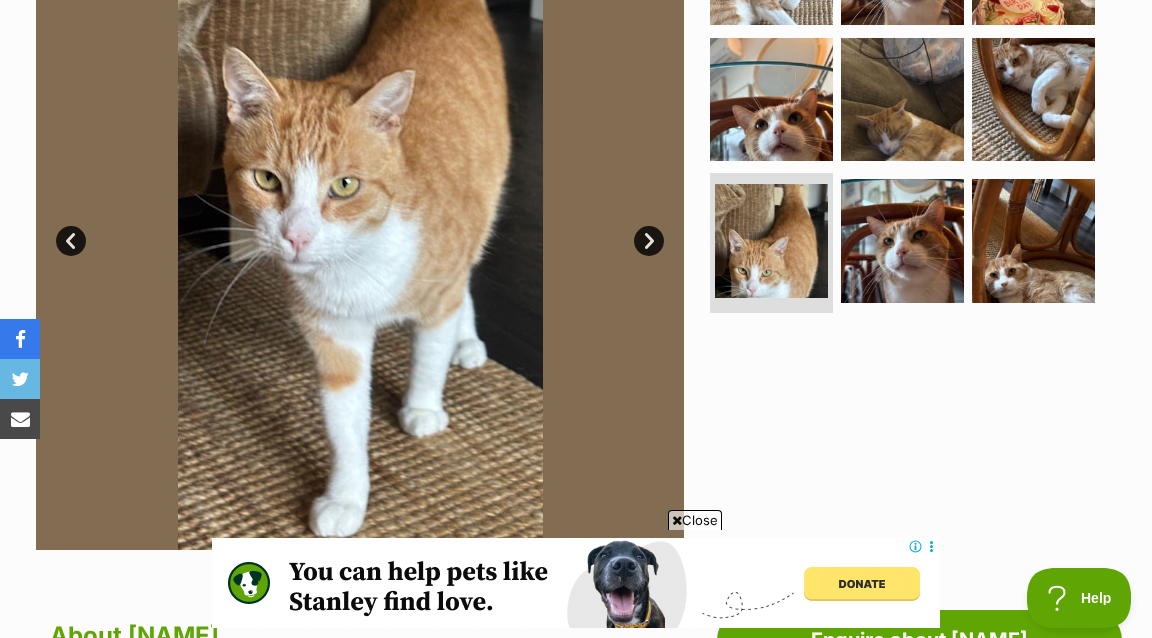 click on "Next" at bounding box center (649, 241) 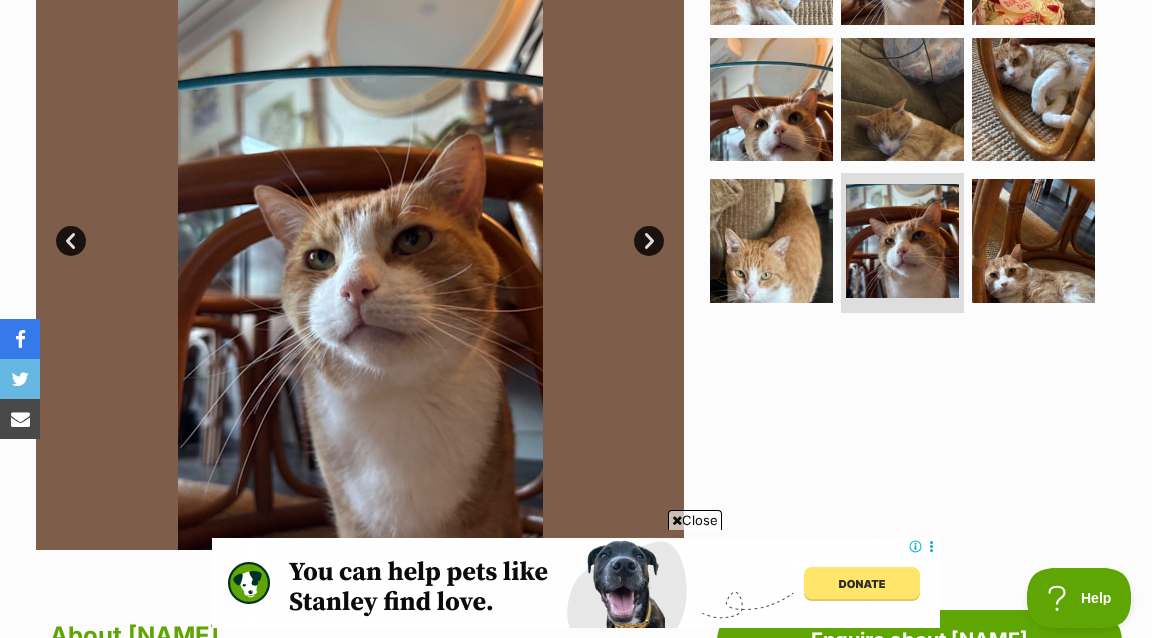 click on "Next" at bounding box center (649, 241) 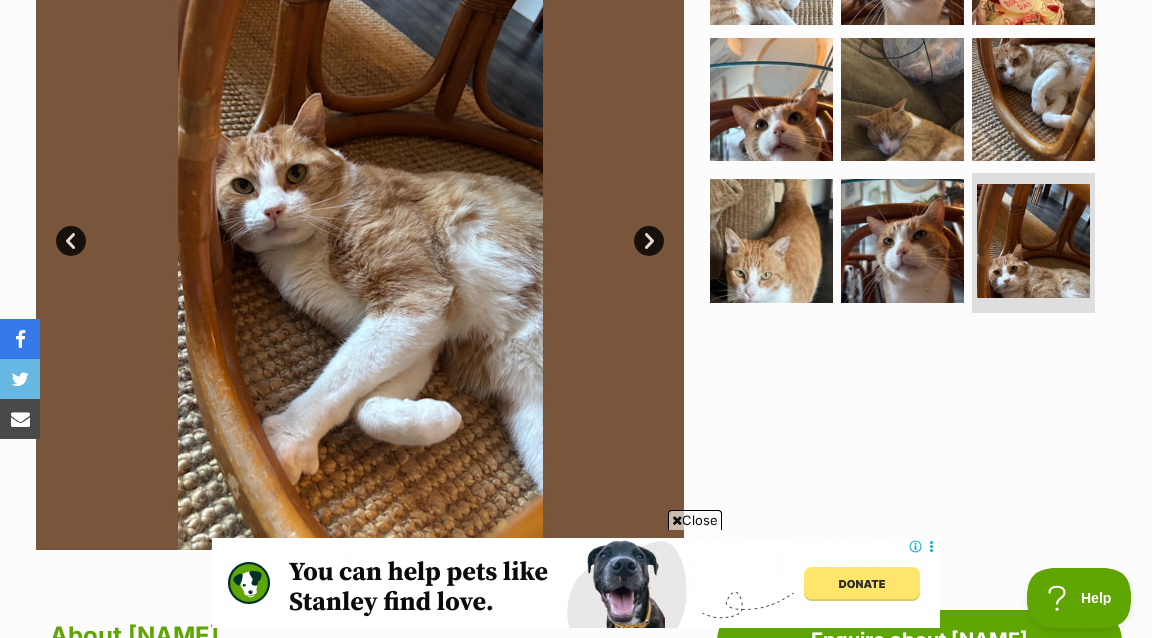 click on "Next" at bounding box center (649, 241) 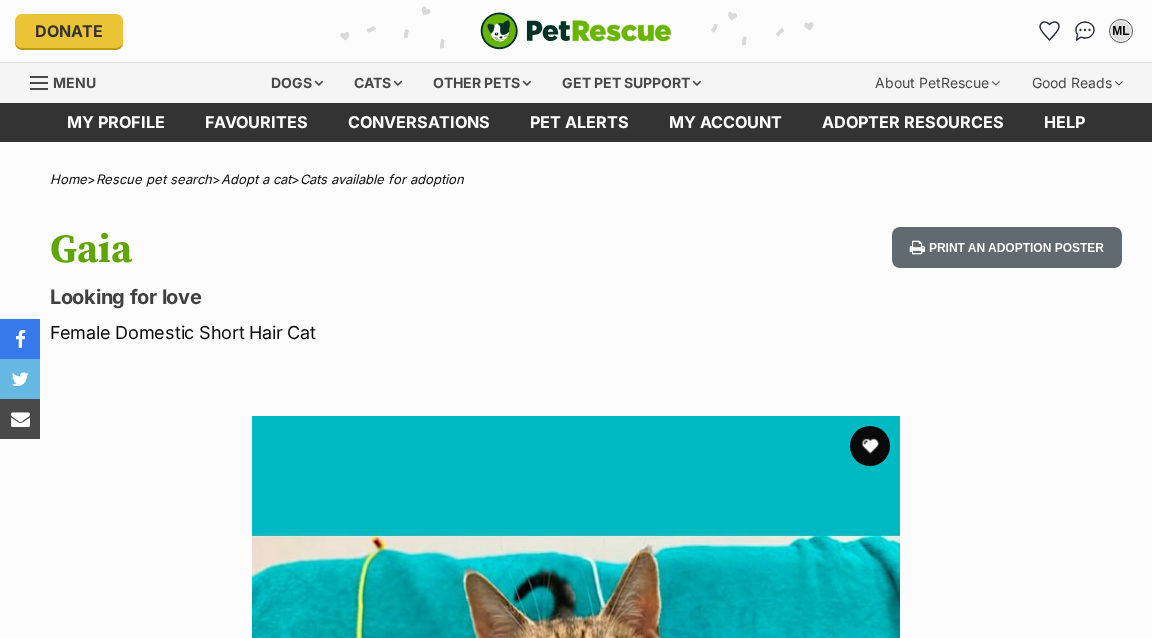 scroll, scrollTop: 0, scrollLeft: 0, axis: both 